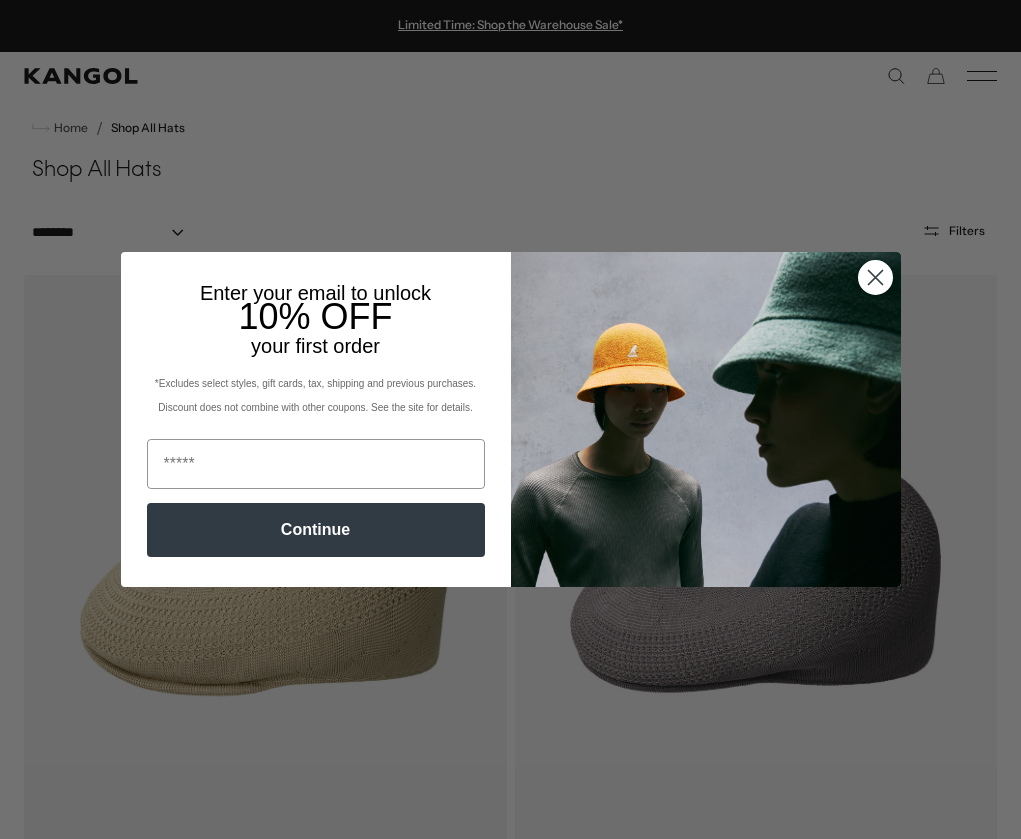 scroll, scrollTop: 0, scrollLeft: 0, axis: both 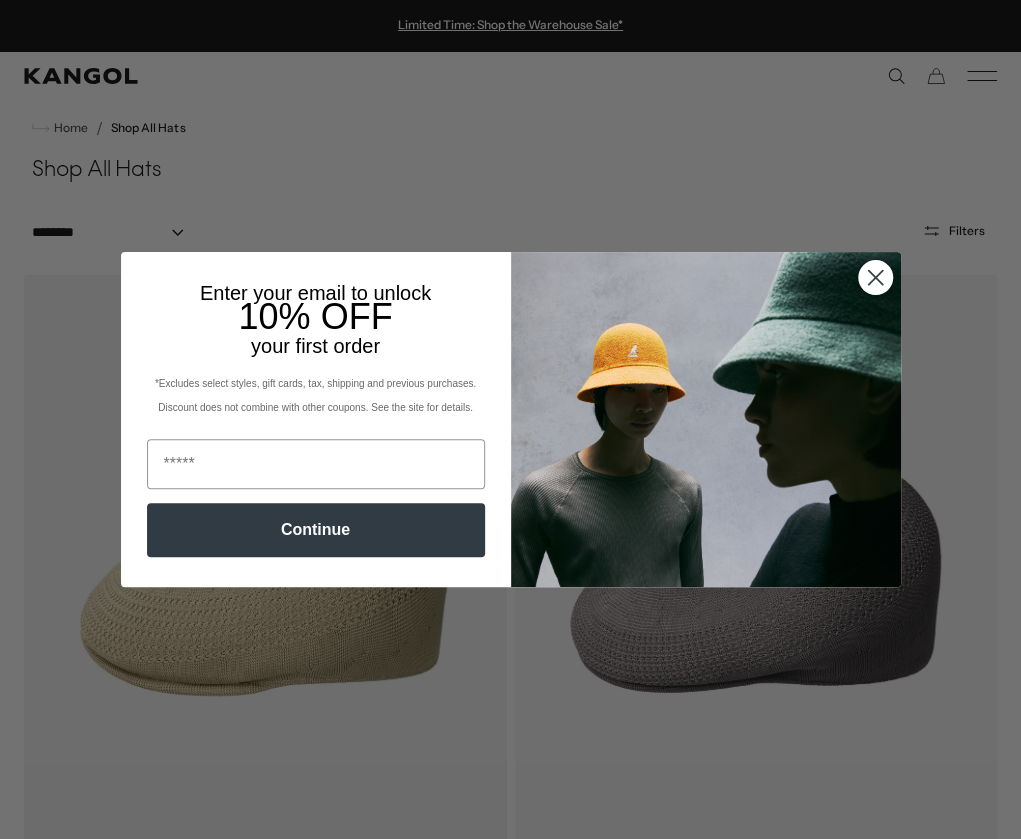 click at bounding box center (874, 277) 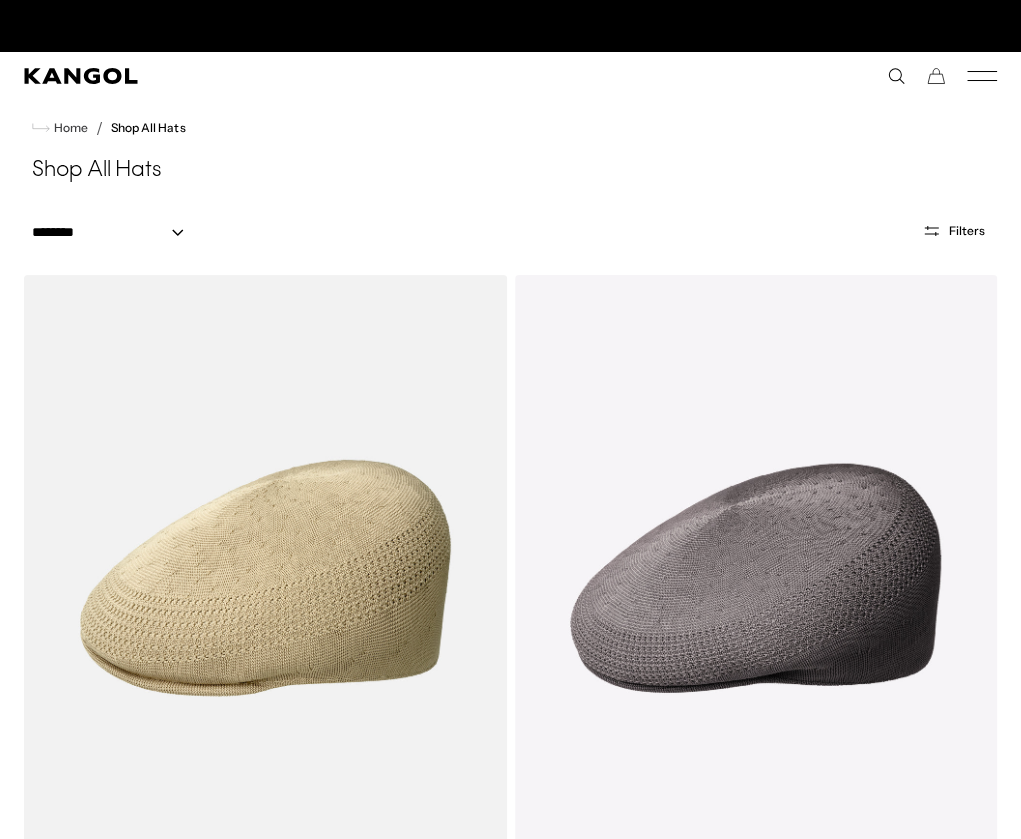 scroll, scrollTop: 0, scrollLeft: 412, axis: horizontal 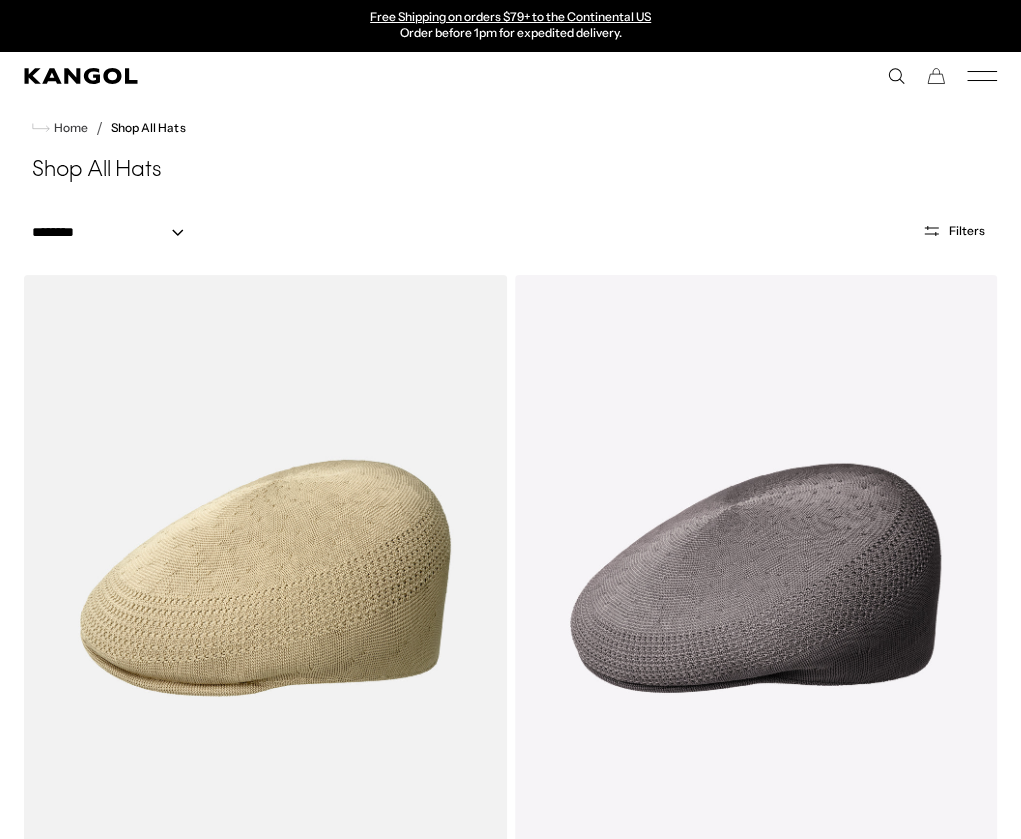 click on "Icons" at bounding box center [1261, 204] 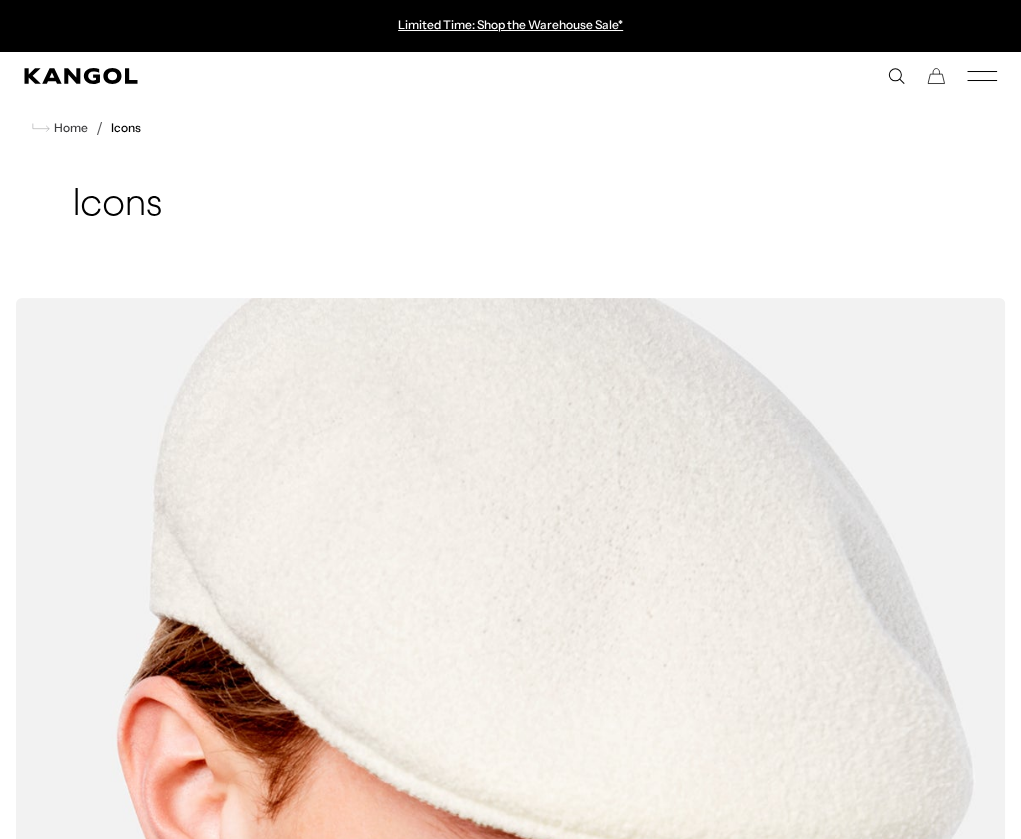 scroll, scrollTop: 0, scrollLeft: 0, axis: both 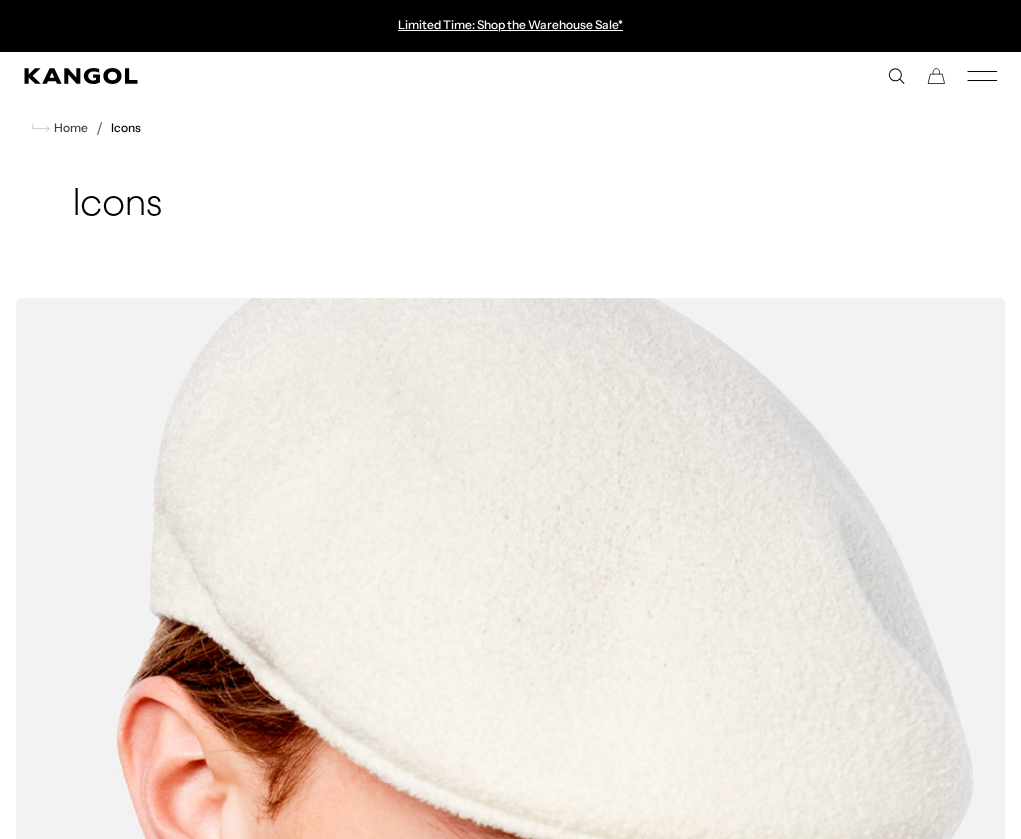 click on "Shop All" at bounding box center (1079, 217) 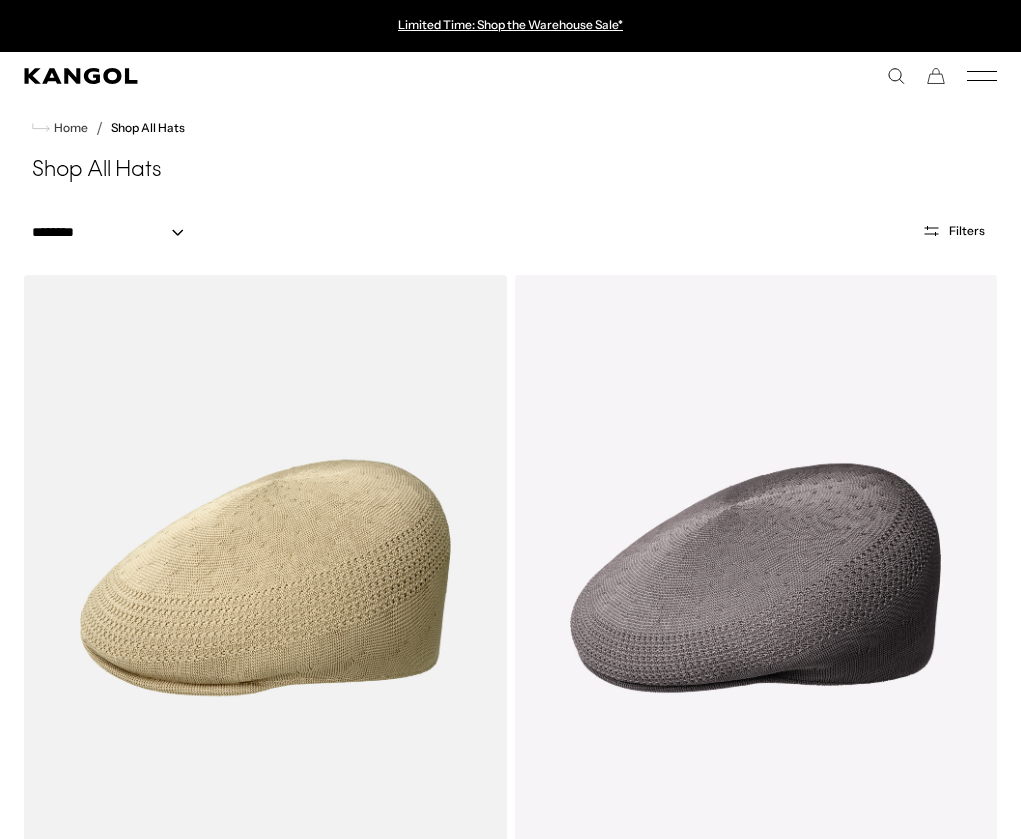 scroll, scrollTop: 0, scrollLeft: 0, axis: both 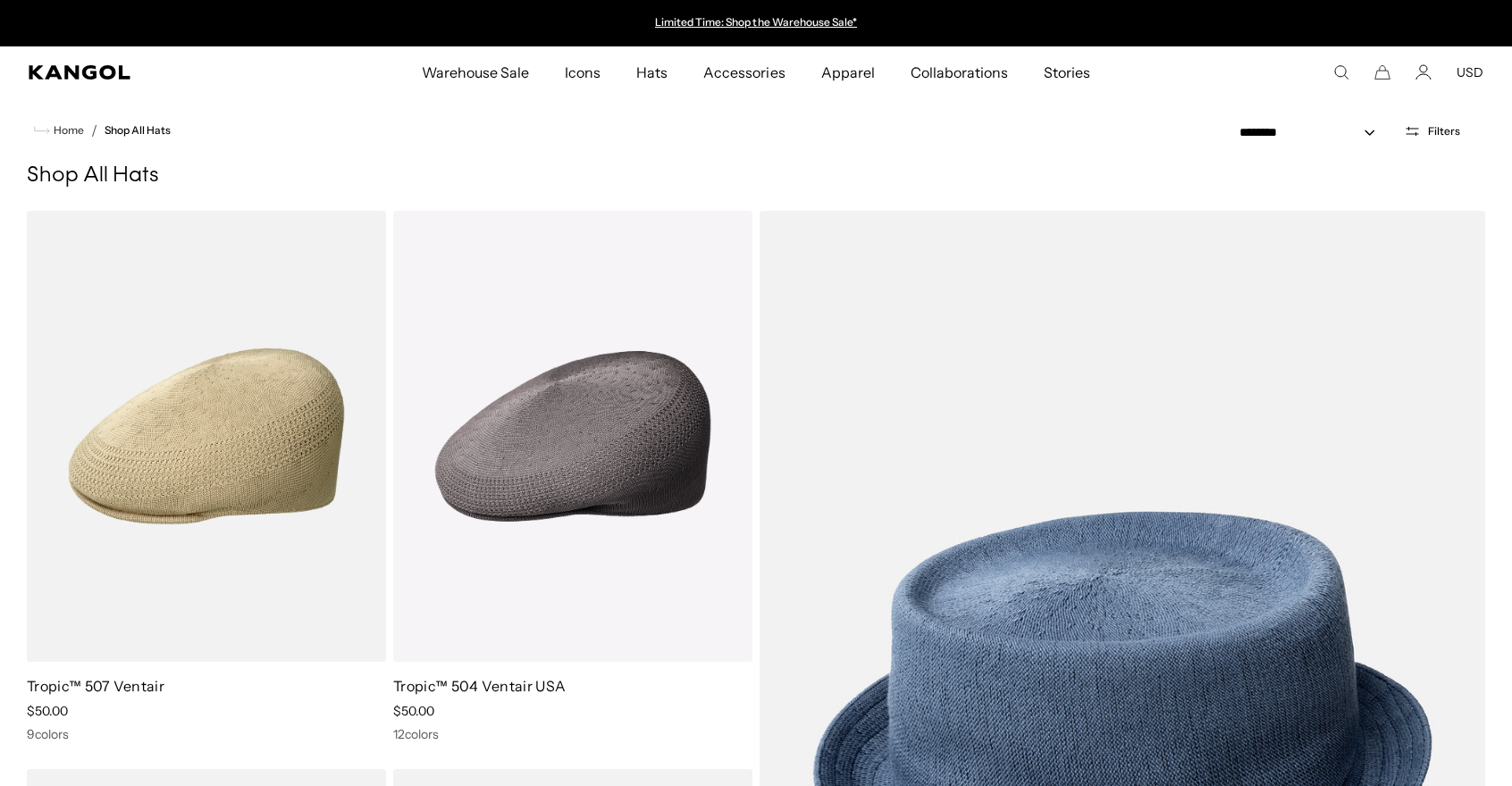 click on "Filters" at bounding box center [1444, 131] 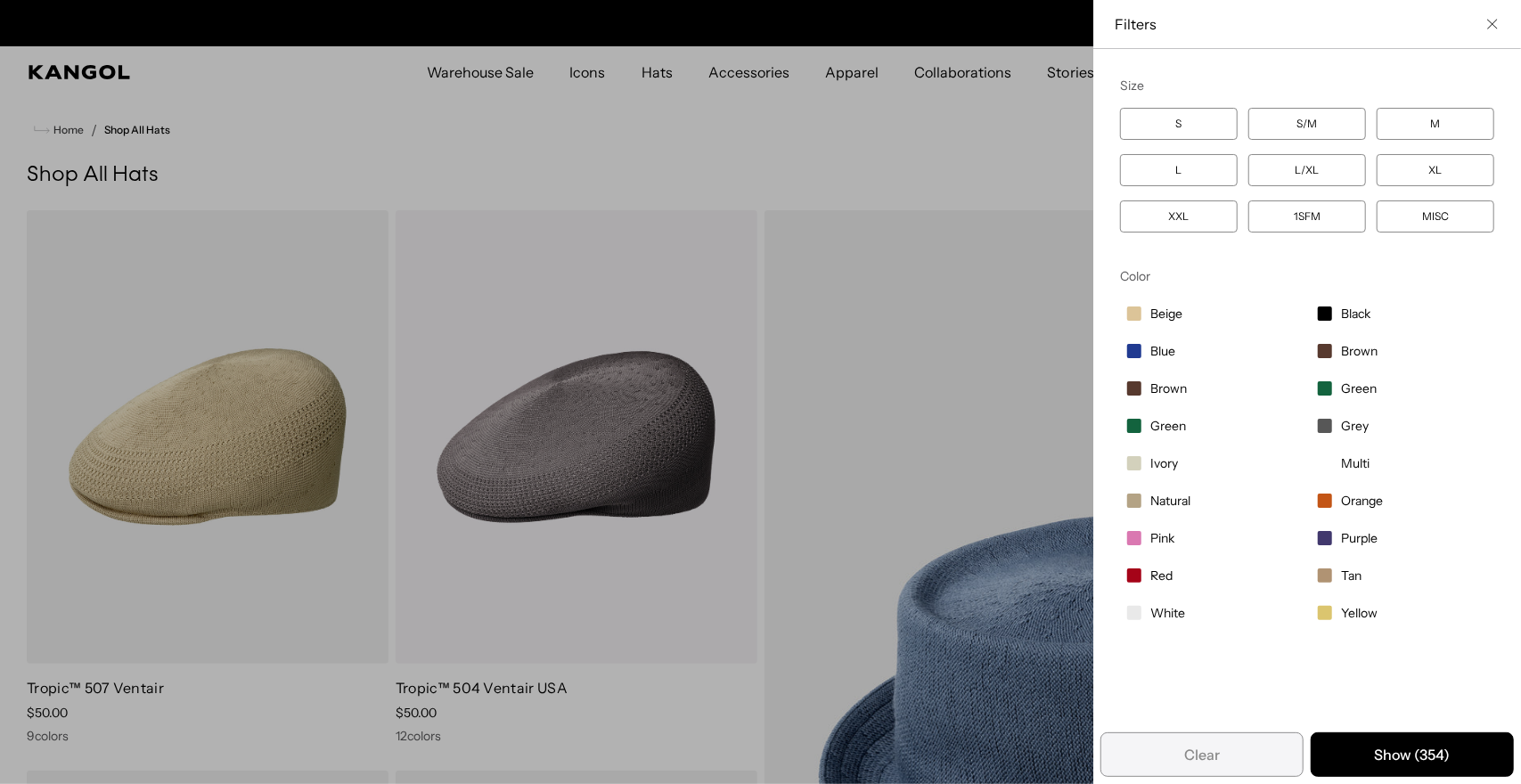 scroll, scrollTop: 0, scrollLeft: 367, axis: horizontal 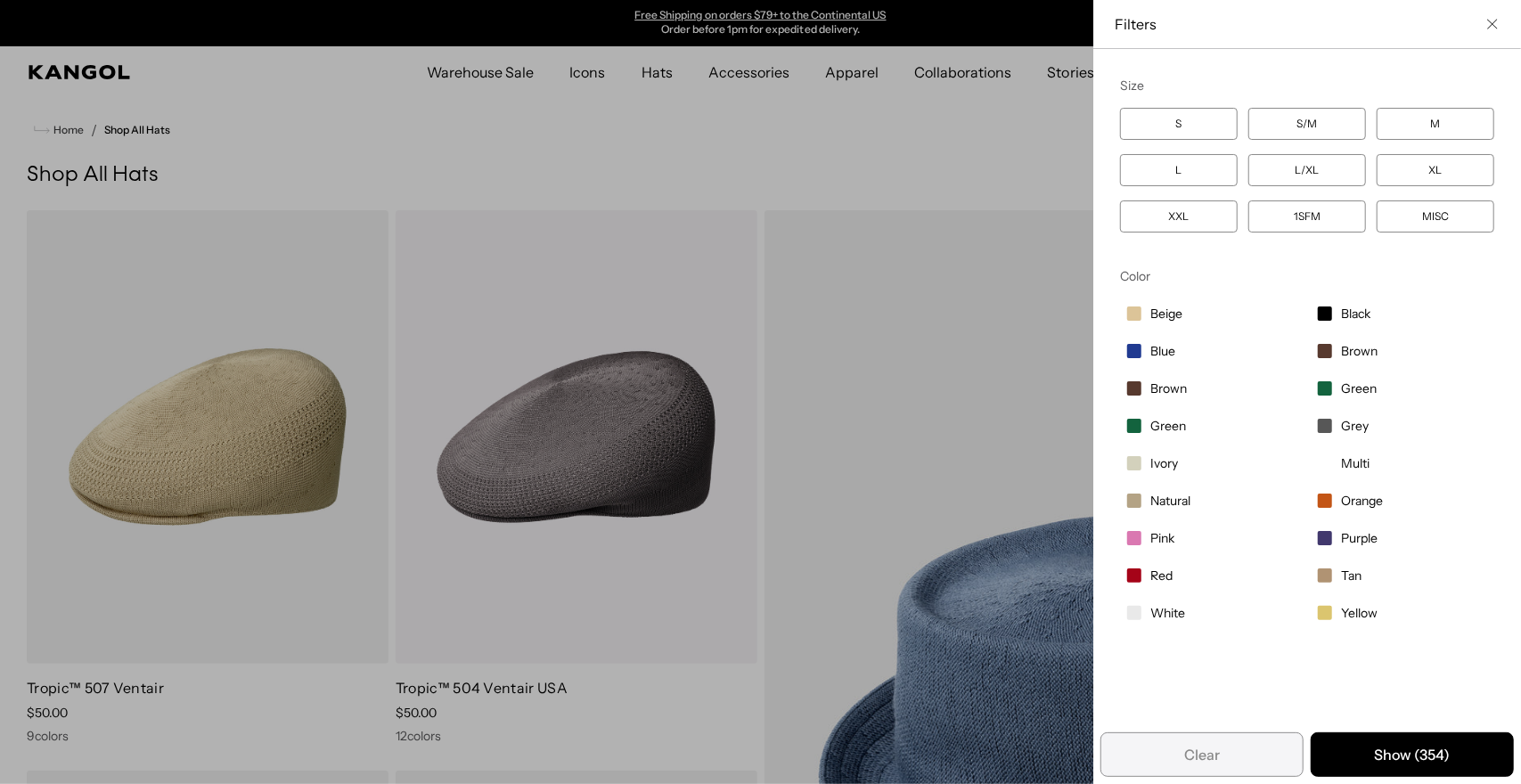 click on "White" at bounding box center (1166, 314) 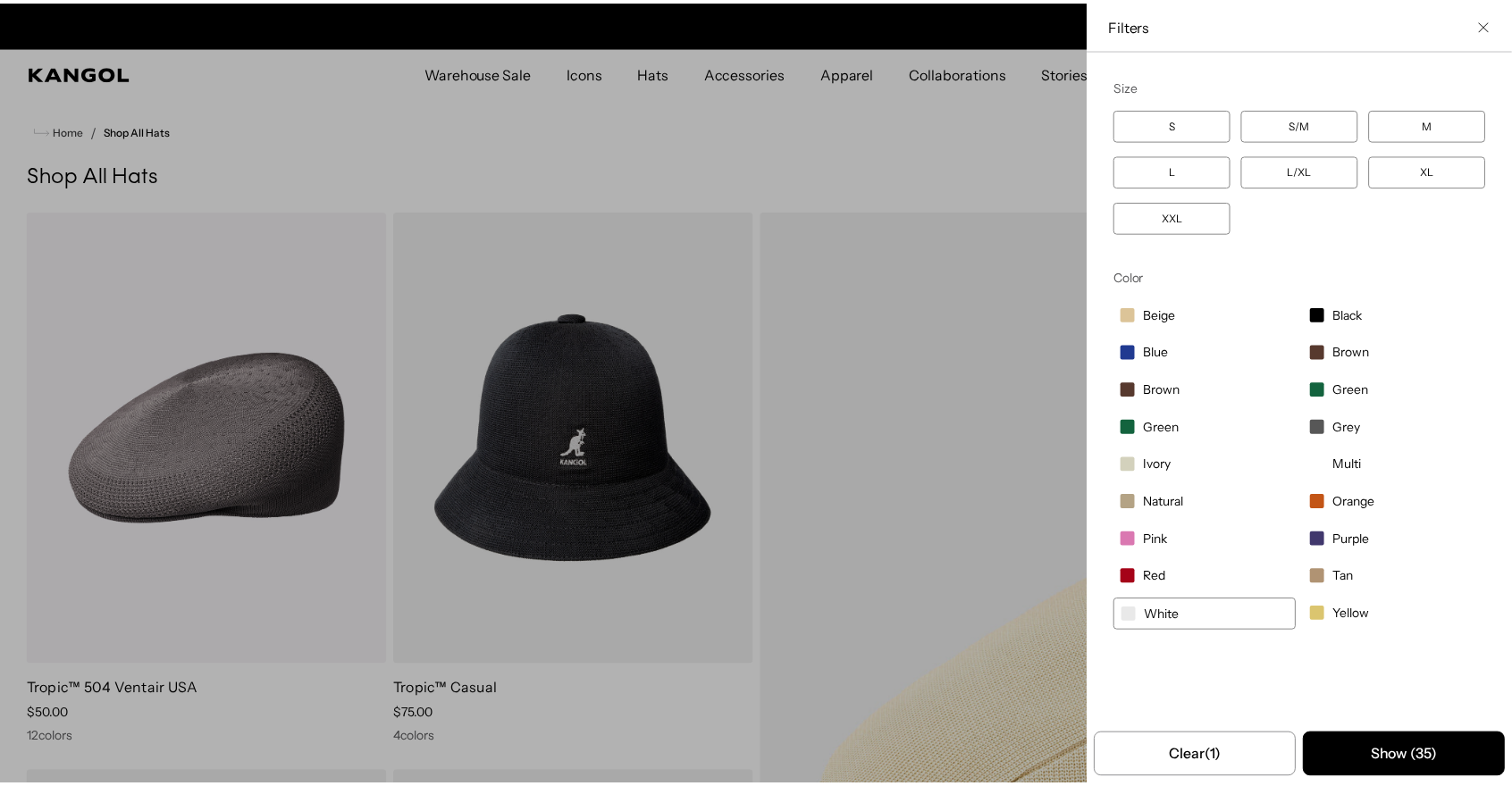 scroll, scrollTop: 0, scrollLeft: 0, axis: both 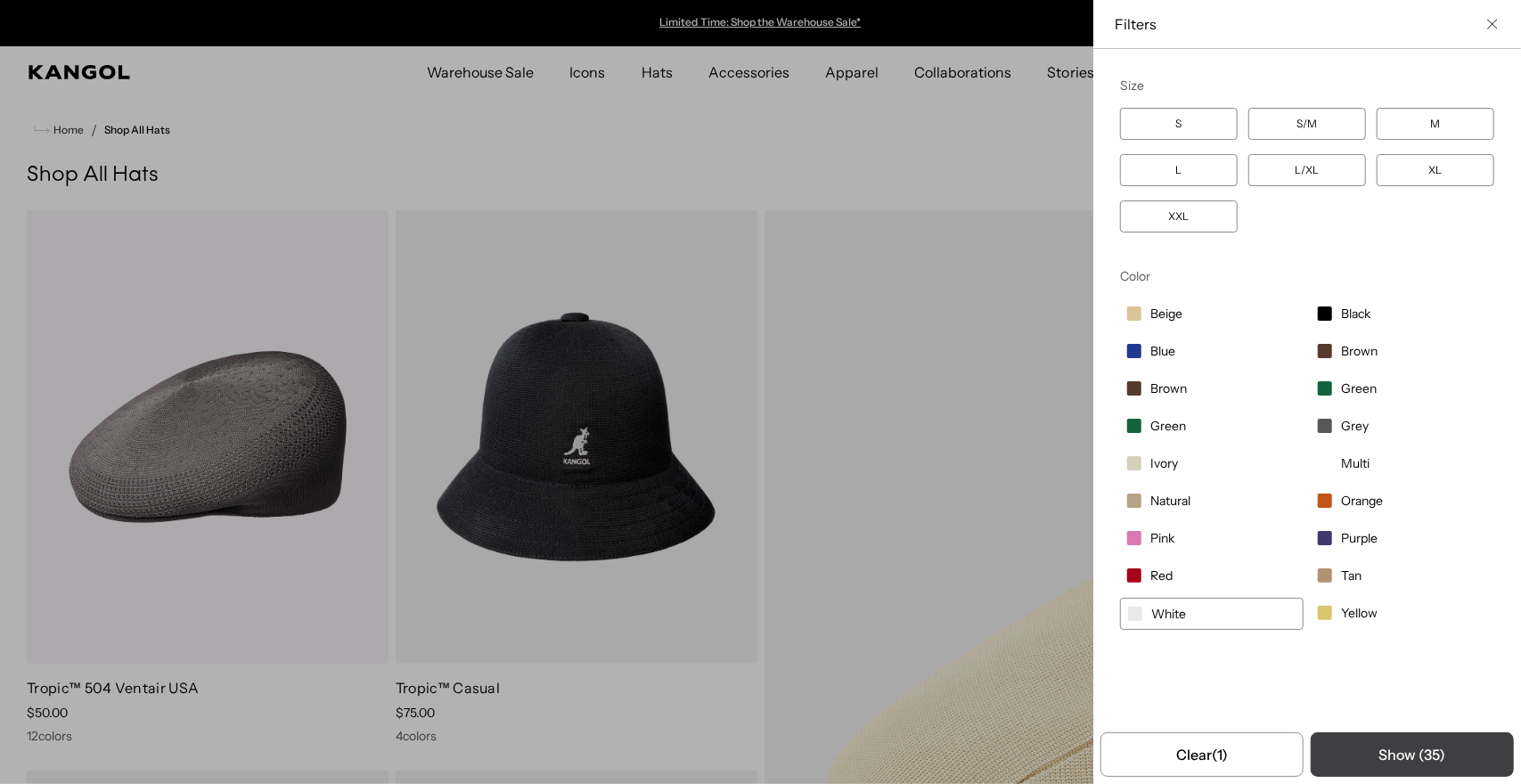 click on "Show ( 35 )" at bounding box center (1412, 755) 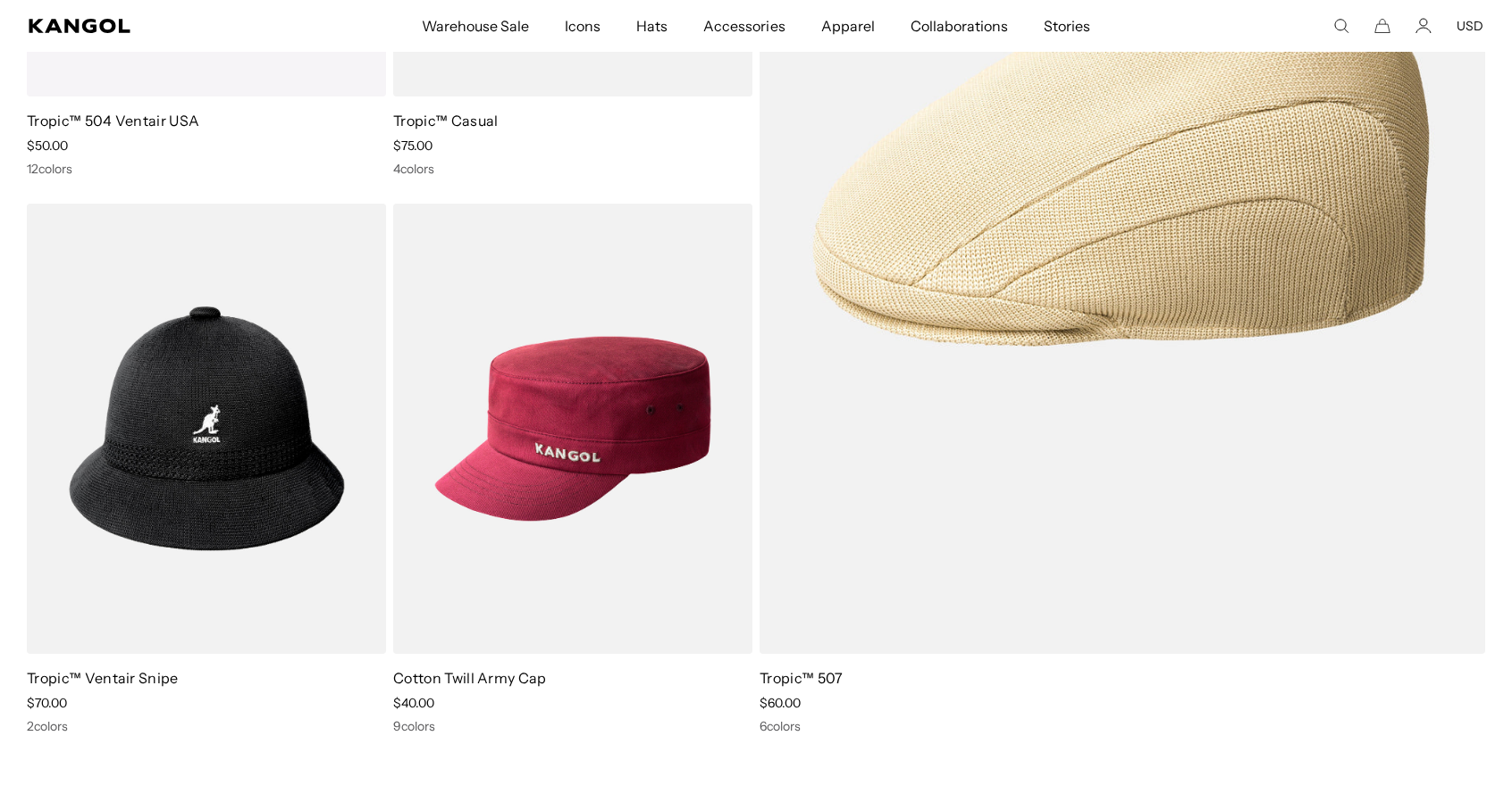scroll, scrollTop: 610, scrollLeft: 0, axis: vertical 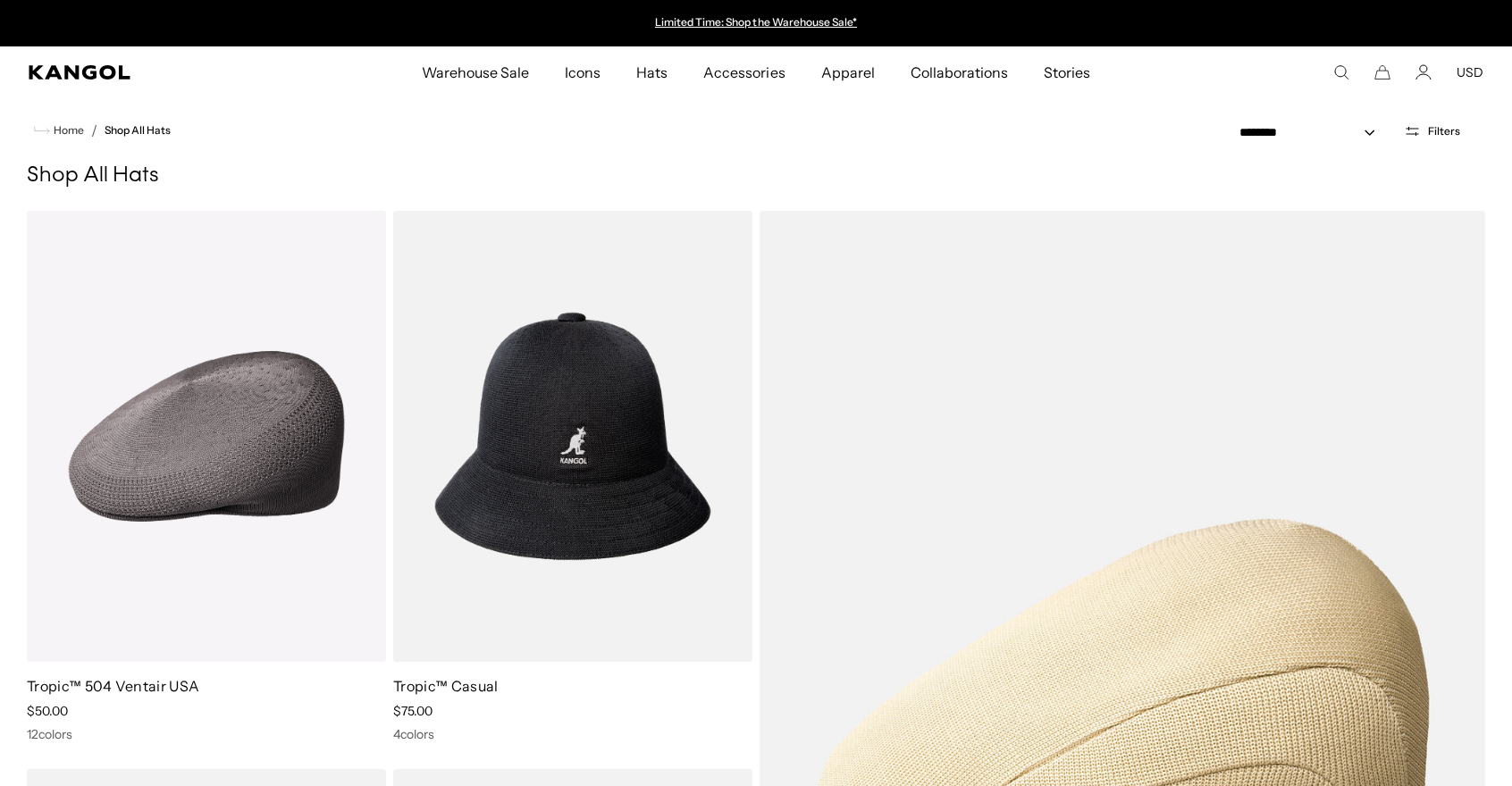 type 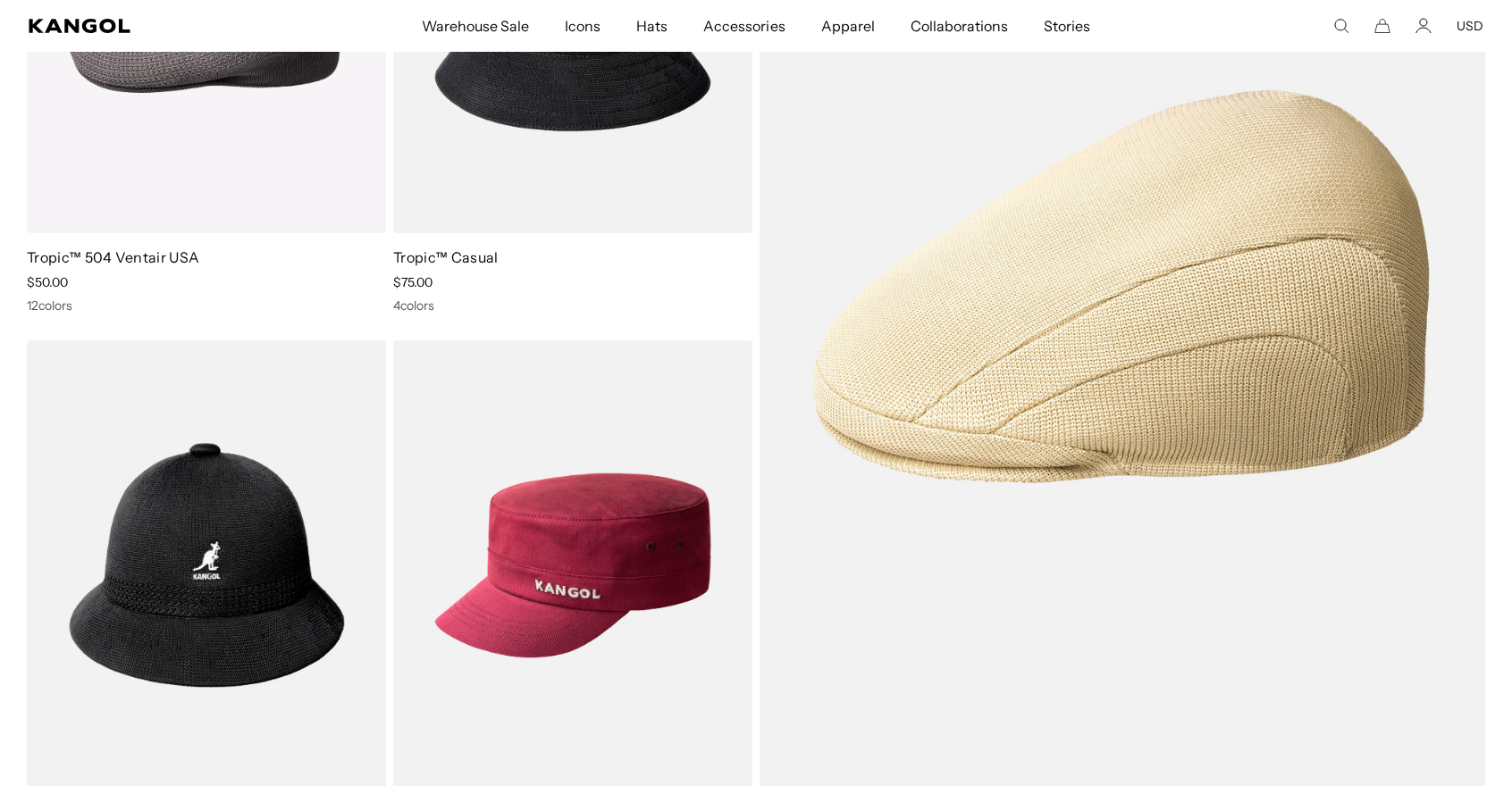 scroll, scrollTop: 432, scrollLeft: 0, axis: vertical 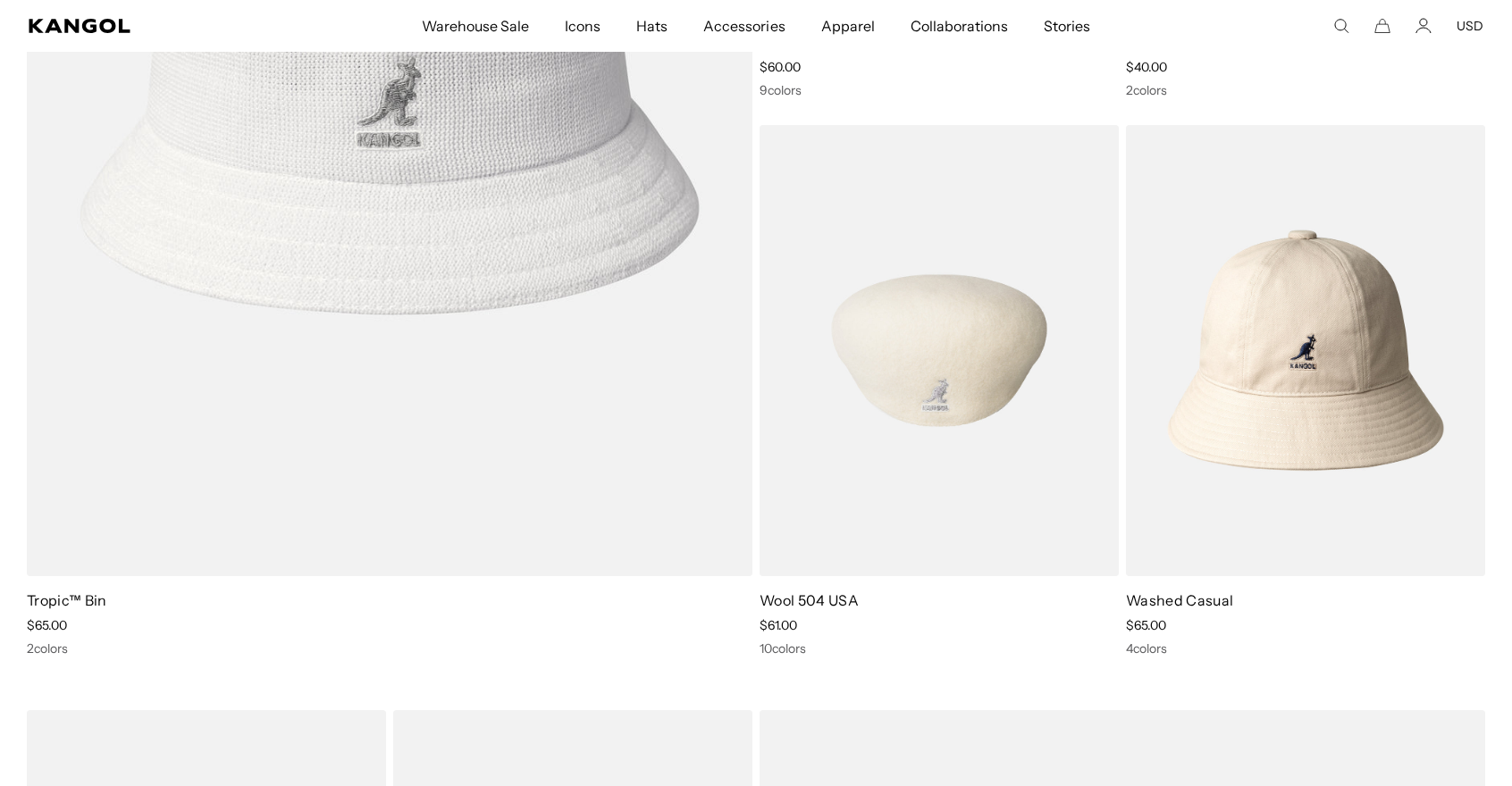 click at bounding box center [939, 350] 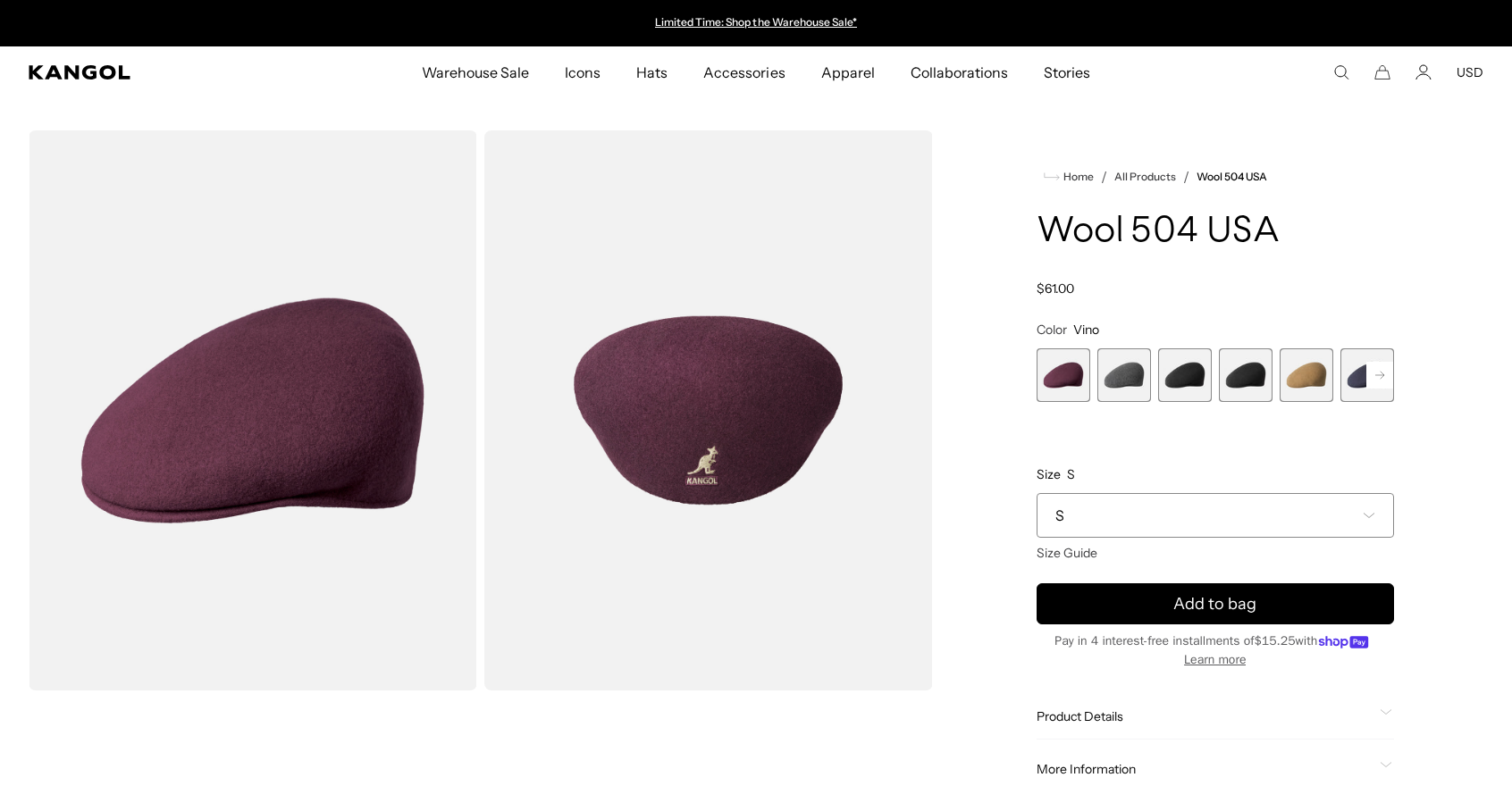 scroll, scrollTop: 0, scrollLeft: 0, axis: both 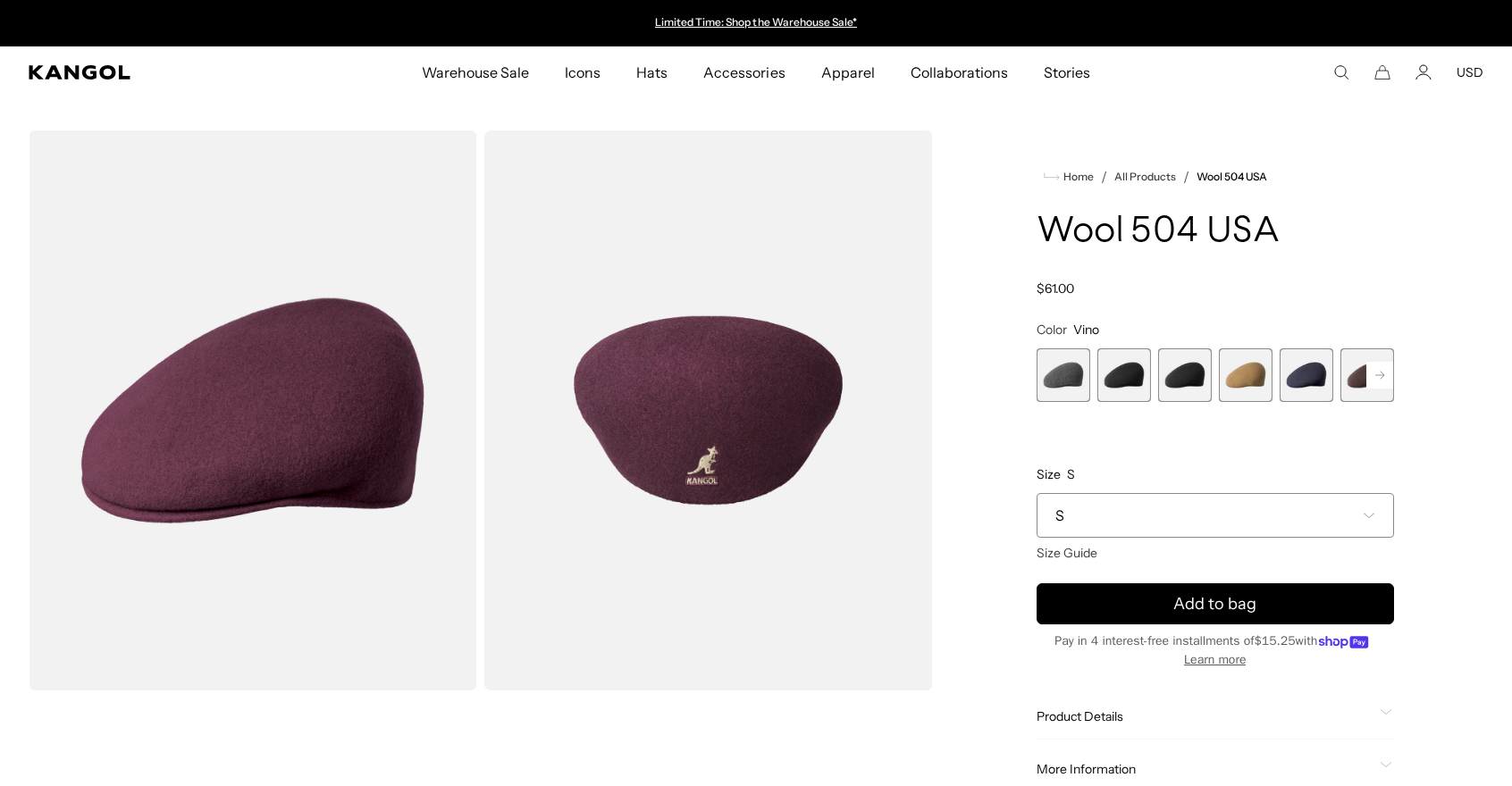 click at bounding box center [1380, 375] 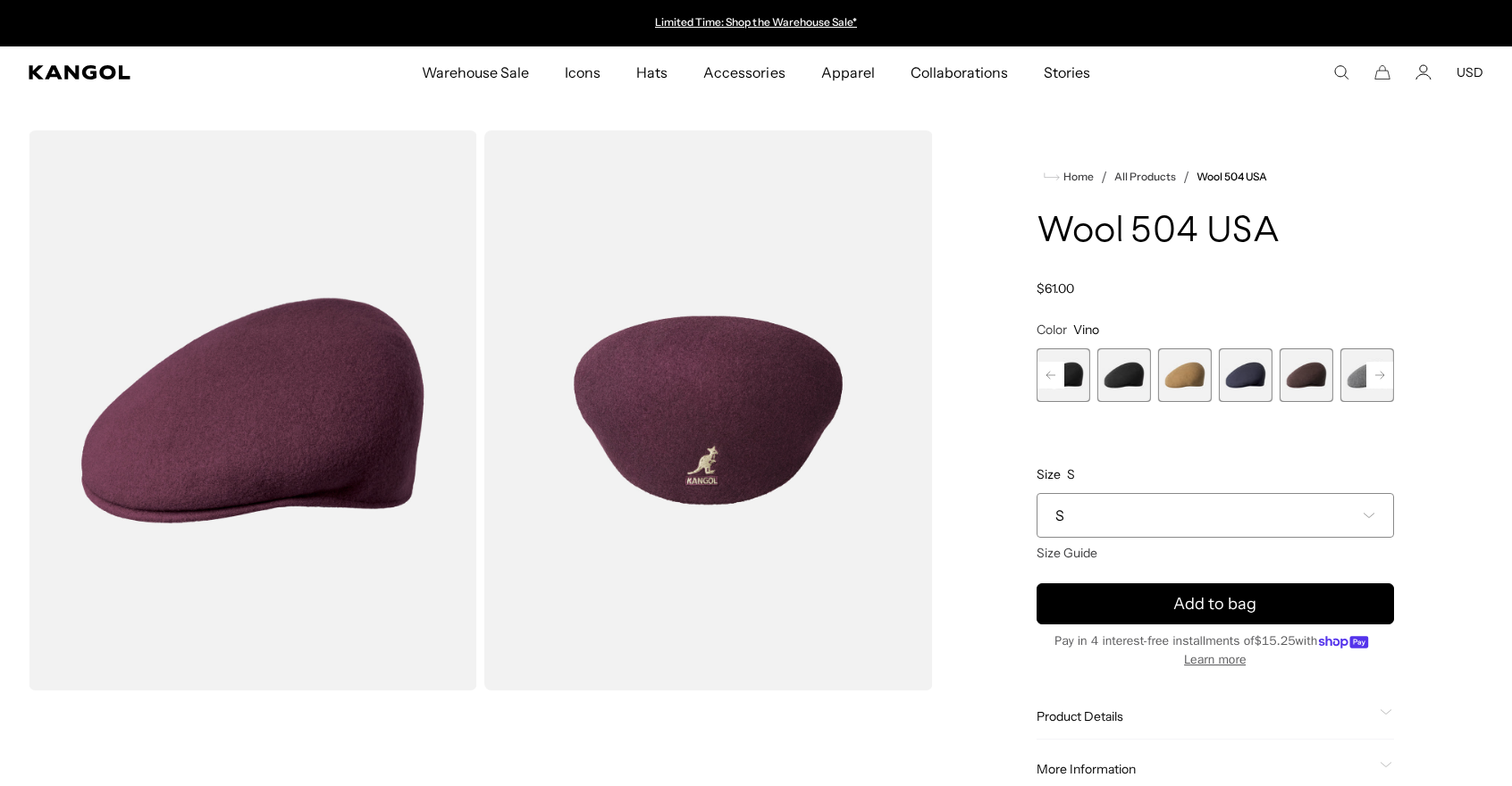 click at bounding box center [1380, 375] 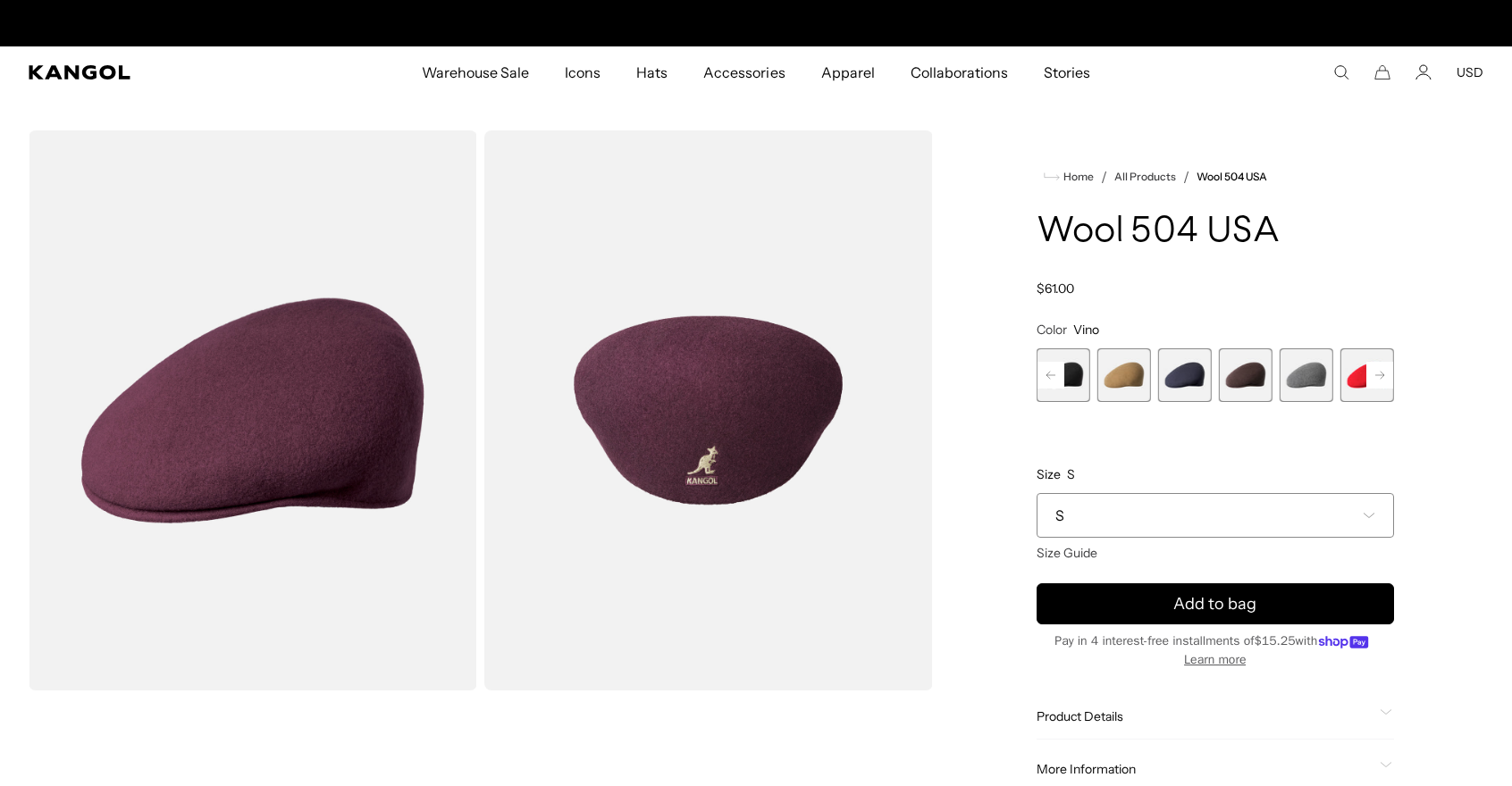 click at bounding box center [1380, 375] 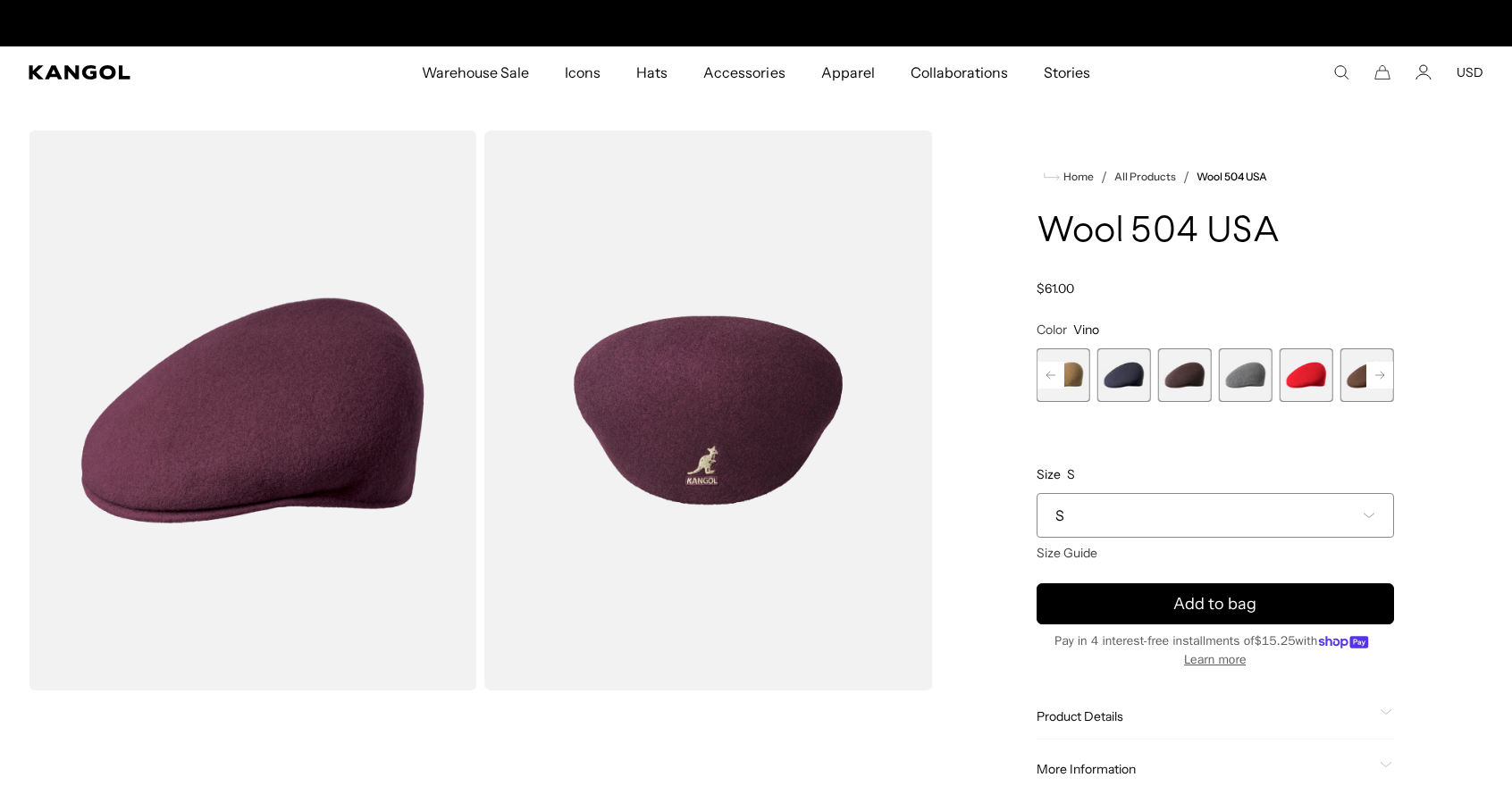 scroll, scrollTop: 0, scrollLeft: 368, axis: horizontal 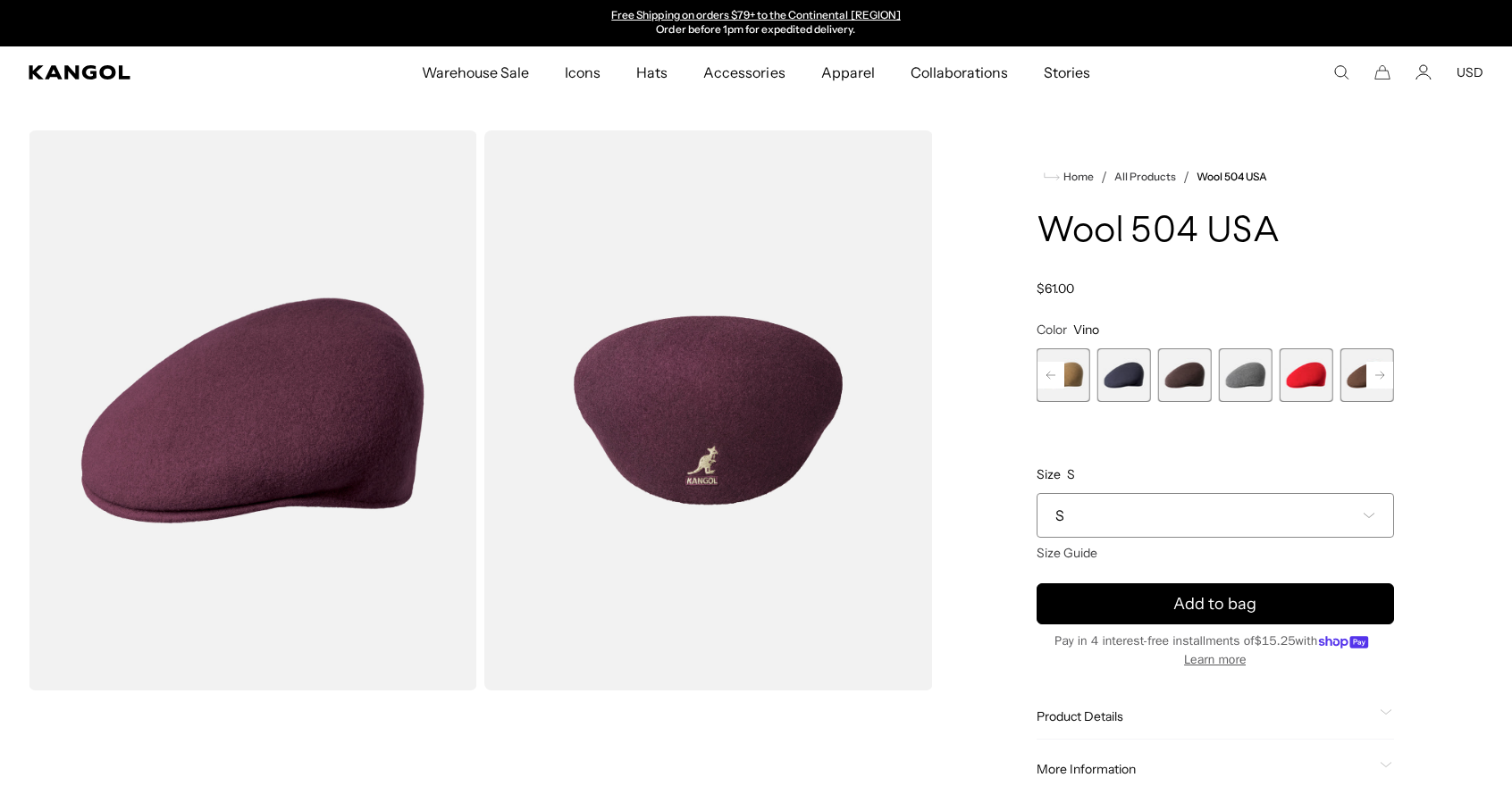 click at bounding box center (1380, 375) 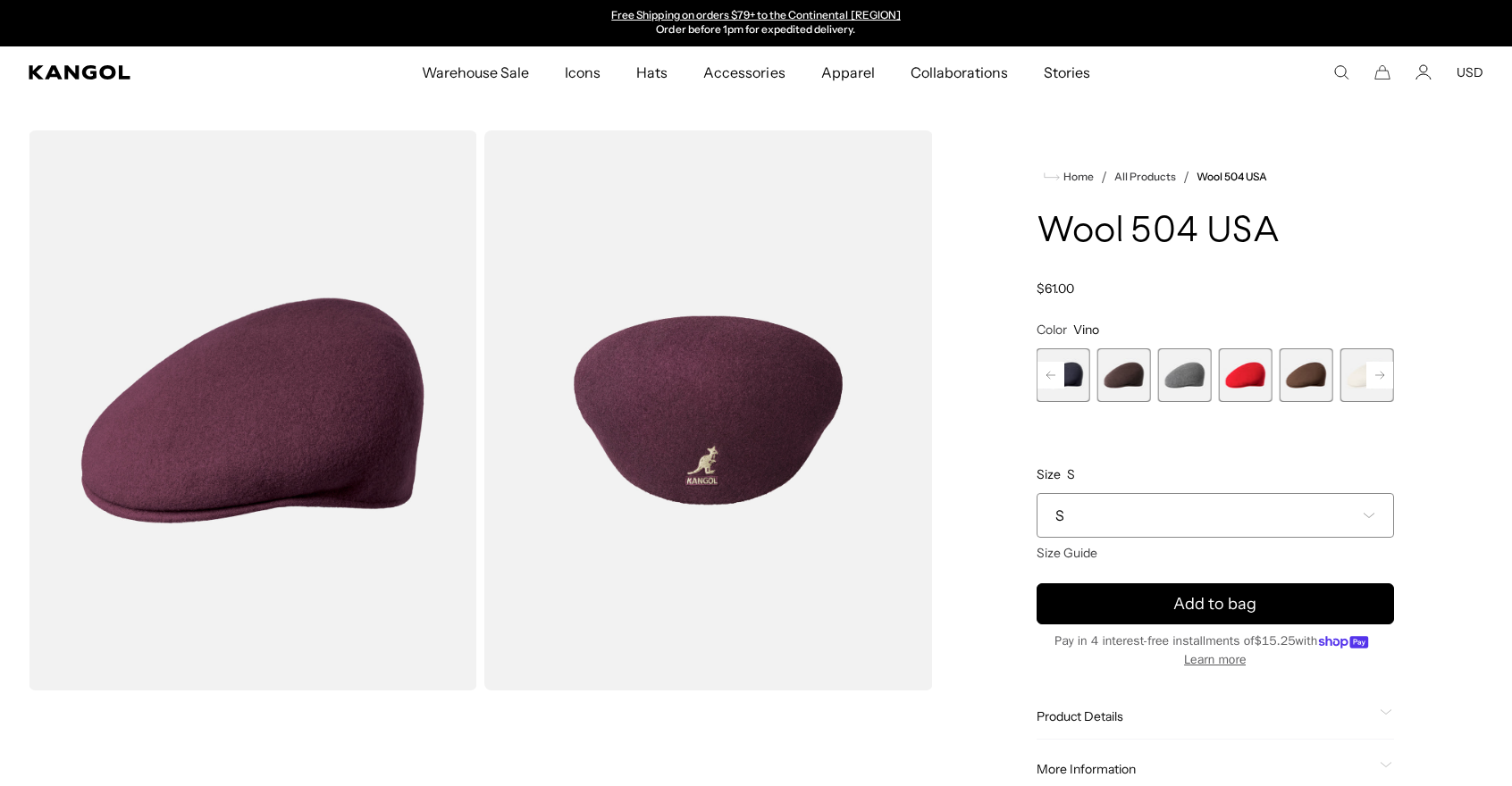 click at bounding box center [1380, 375] 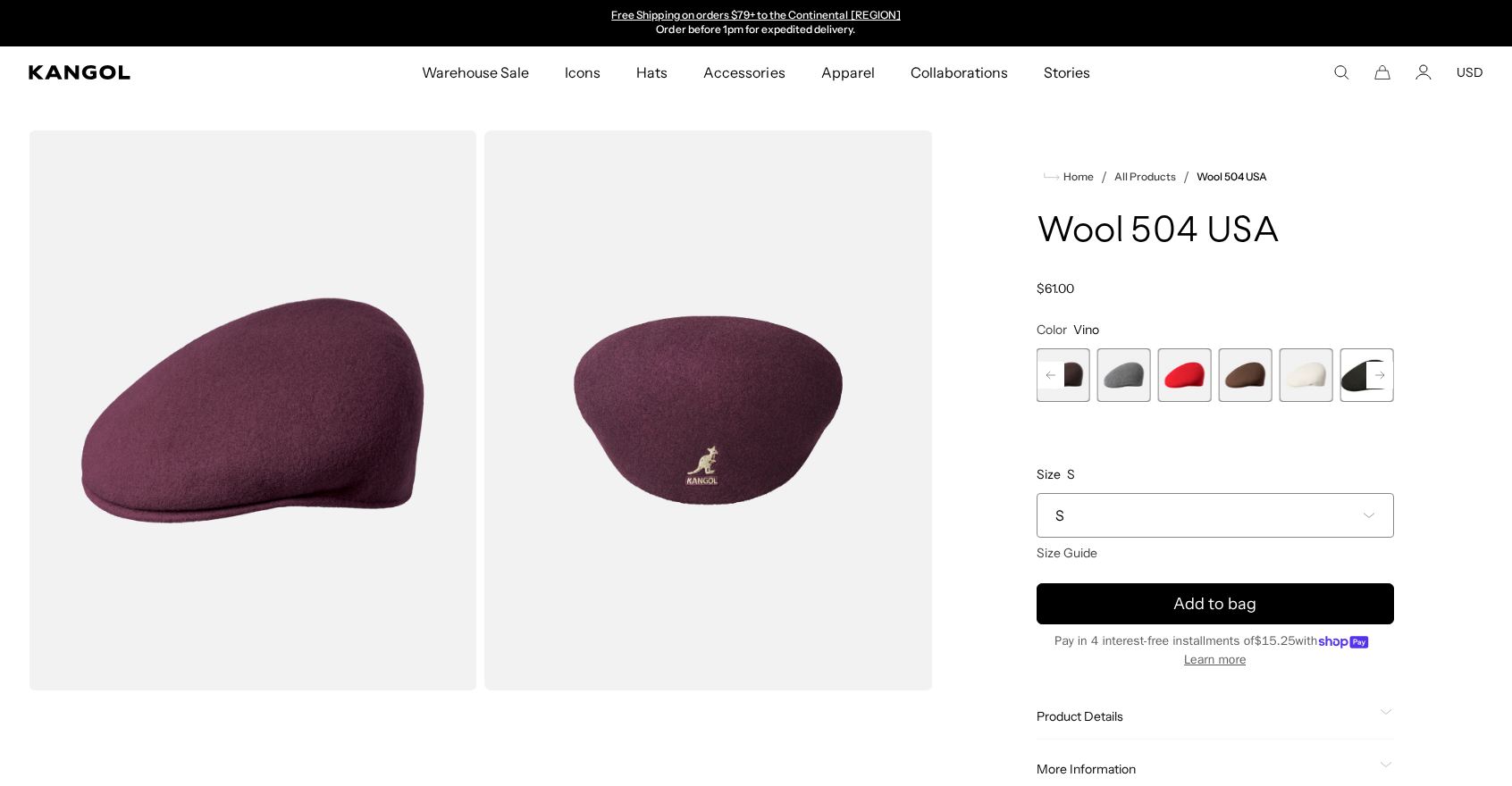 click on "Previous
Next
Vino
Variant sold out or unavailable
Dark Flannel
Variant sold out or unavailable
Black
Variant sold out or unavailable
Black/Gold
Variant sold out or unavailable
Camel
Variant sold out or unavailable
Dark Blue
Variant sold out or unavailable
Espresso" at bounding box center (1215, 375) 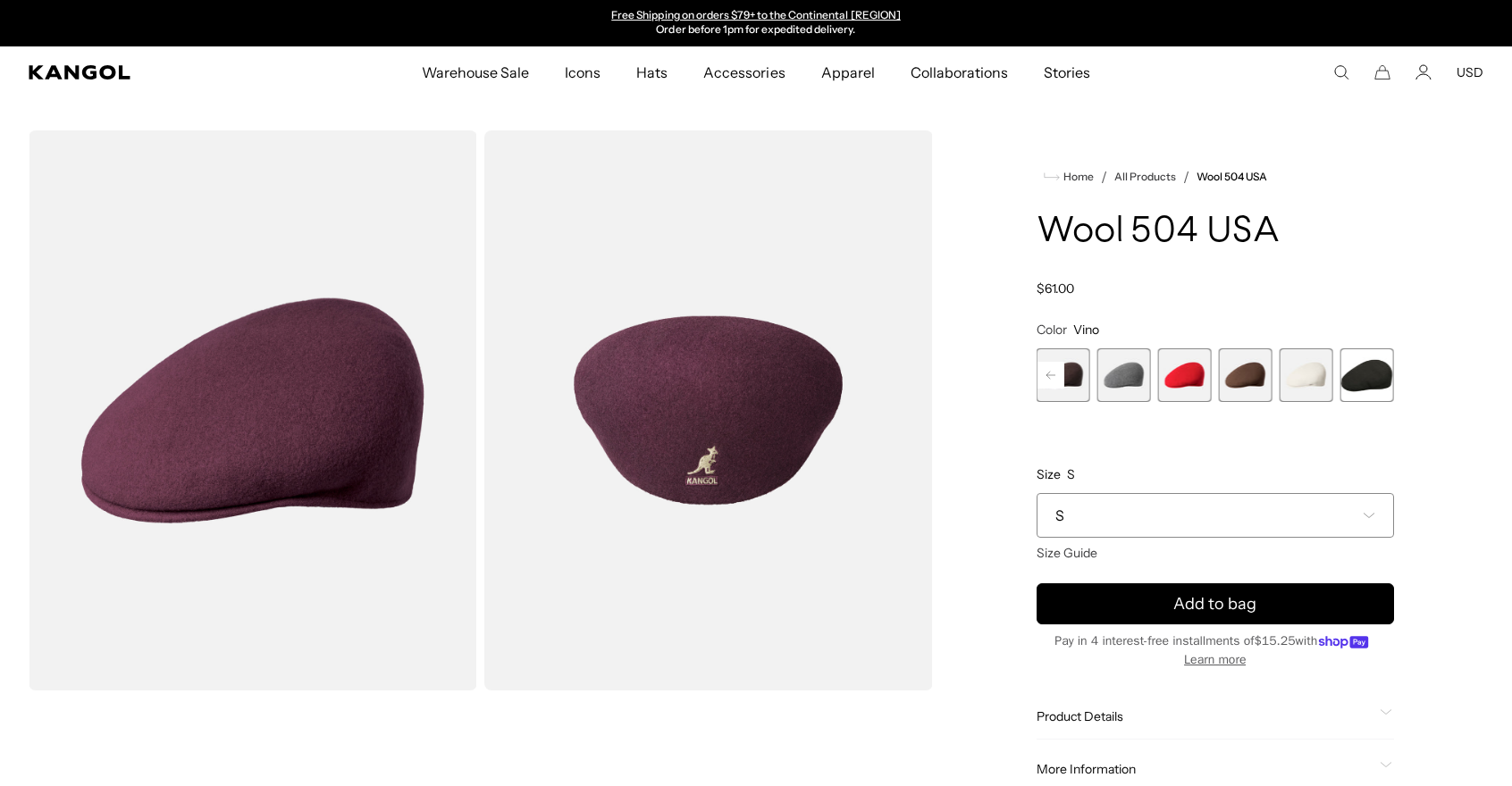 click at bounding box center [1367, 375] 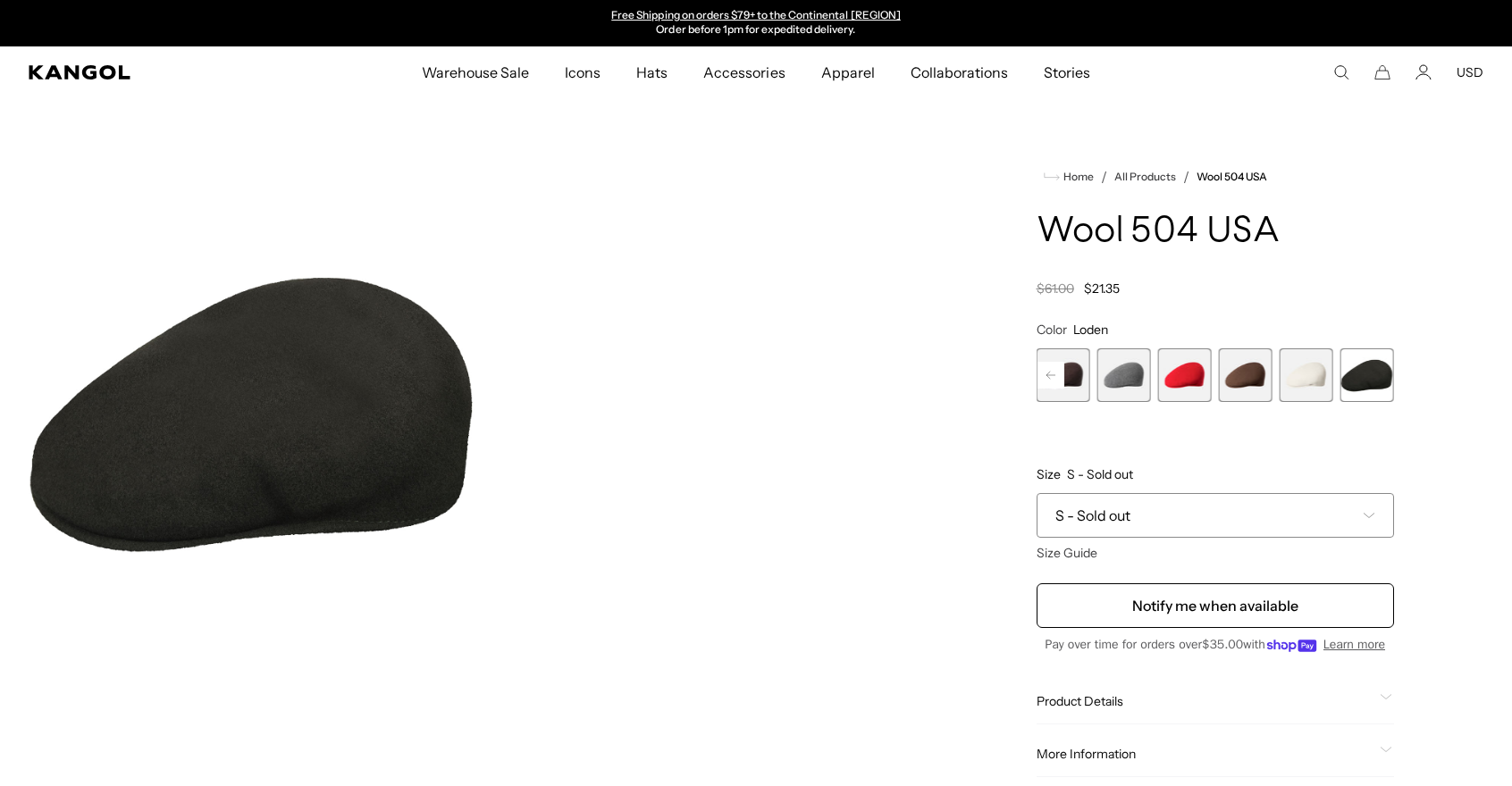 click at bounding box center [1306, 375] 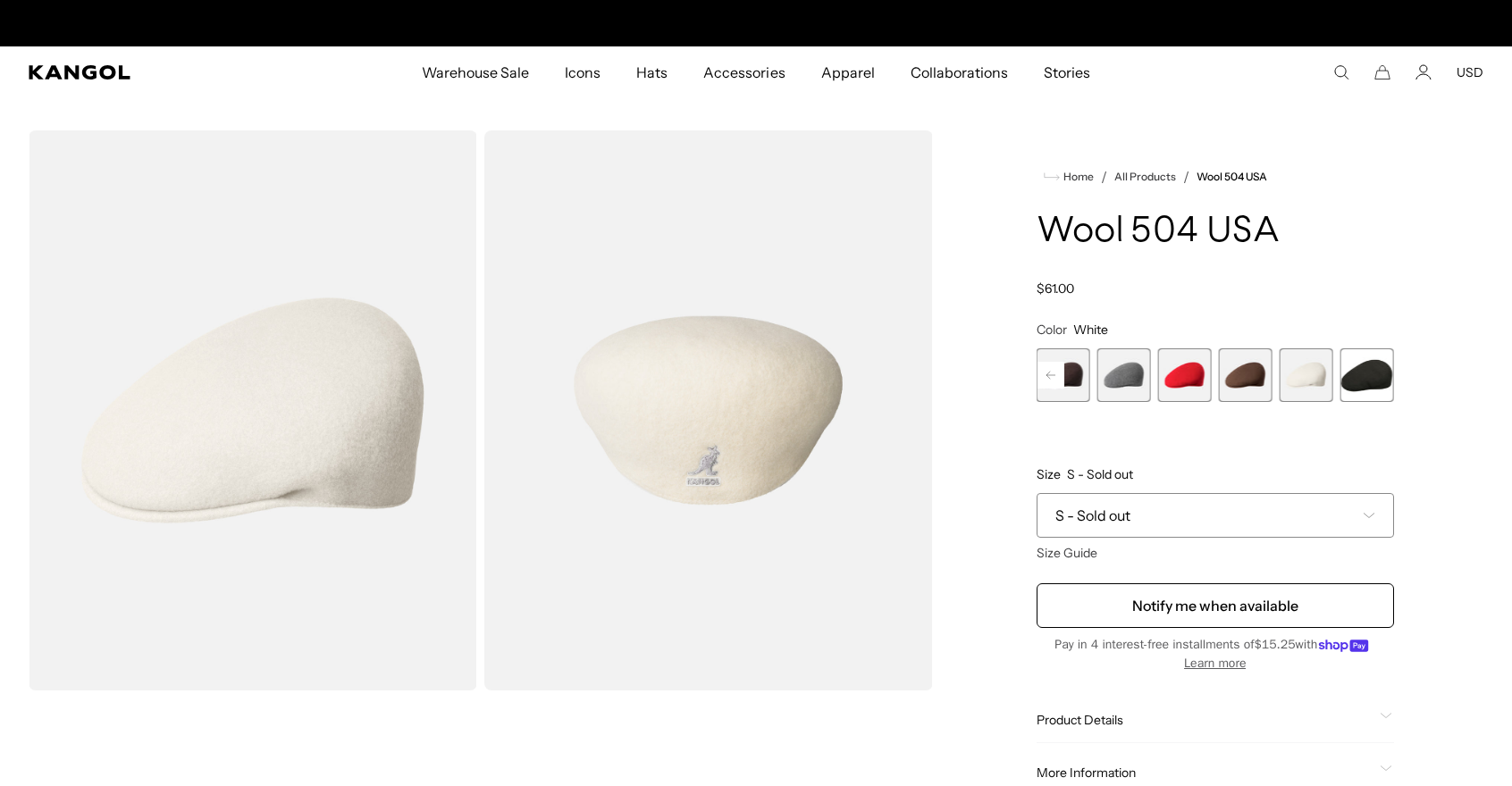 scroll, scrollTop: 0, scrollLeft: 0, axis: both 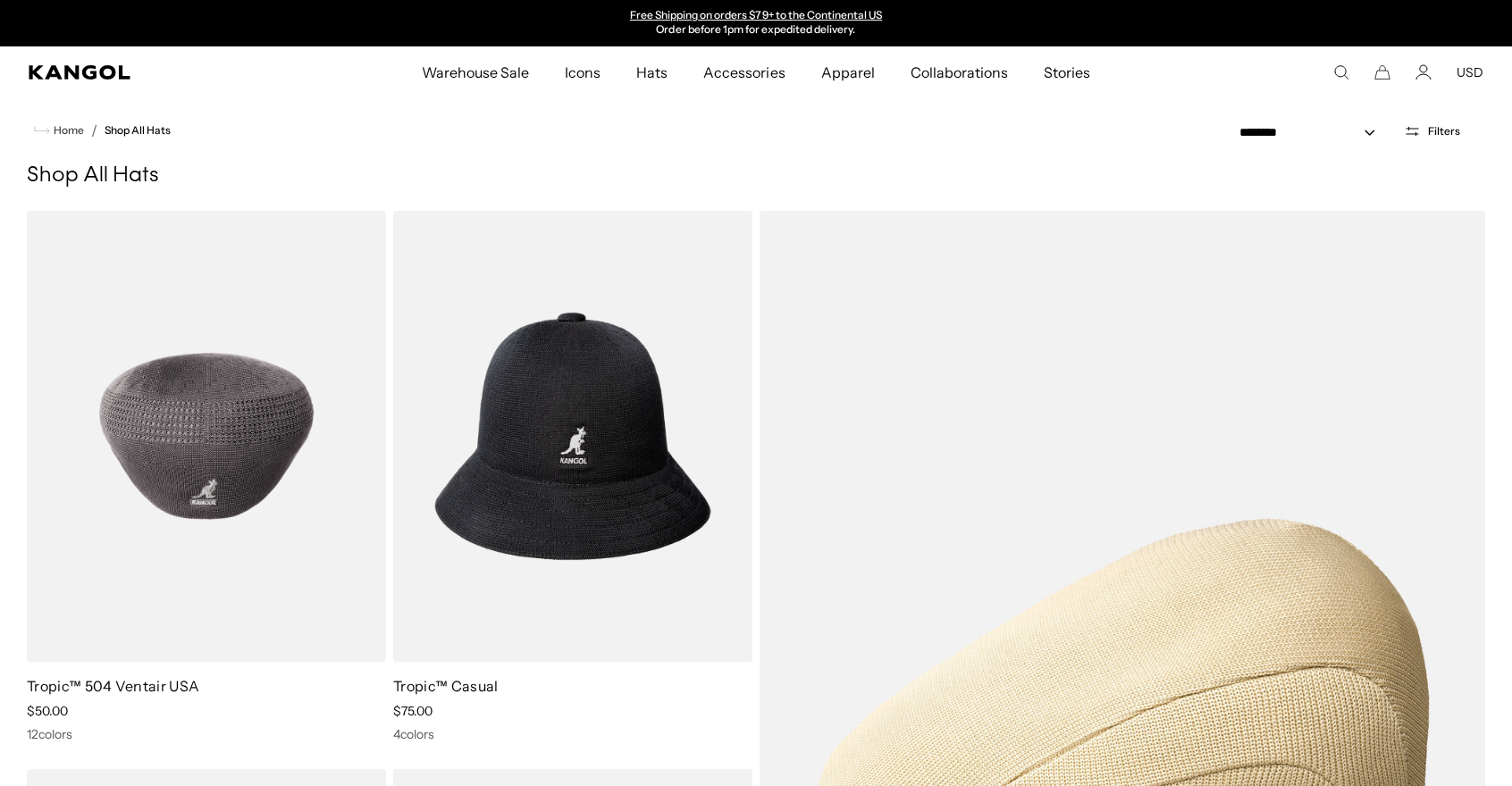 click at bounding box center (206, 436) 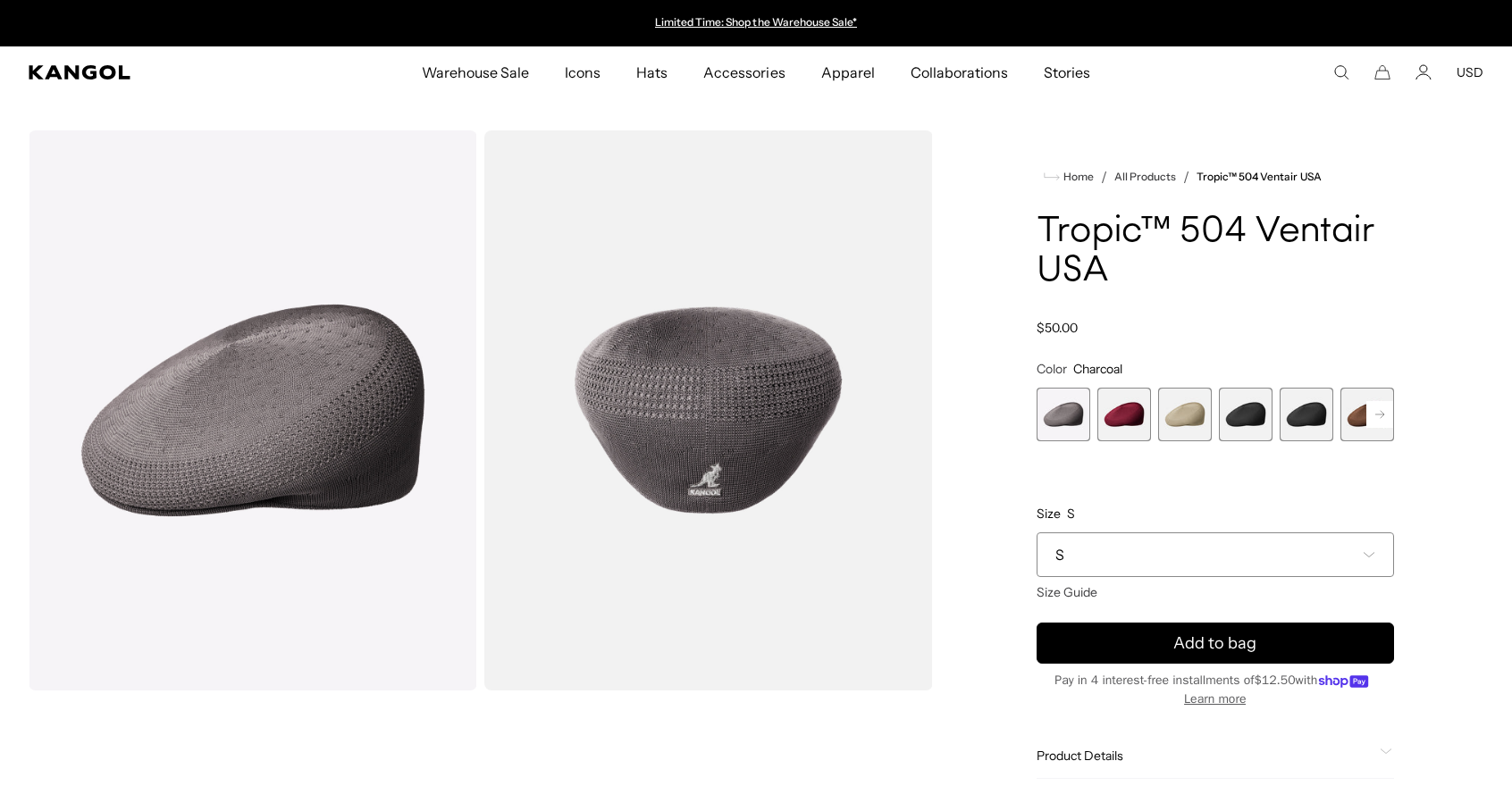 scroll, scrollTop: 0, scrollLeft: 0, axis: both 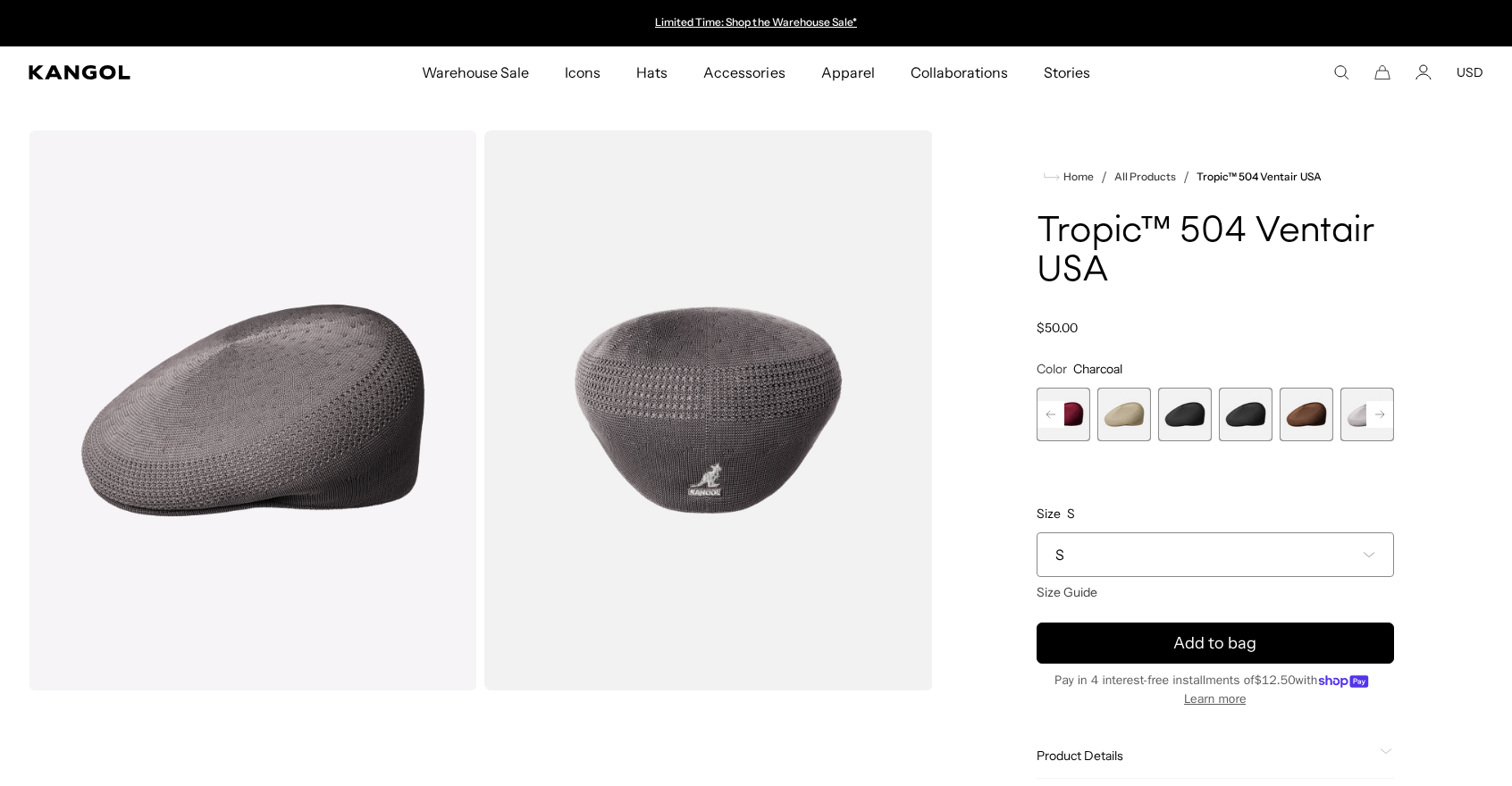 click at bounding box center [1380, 414] 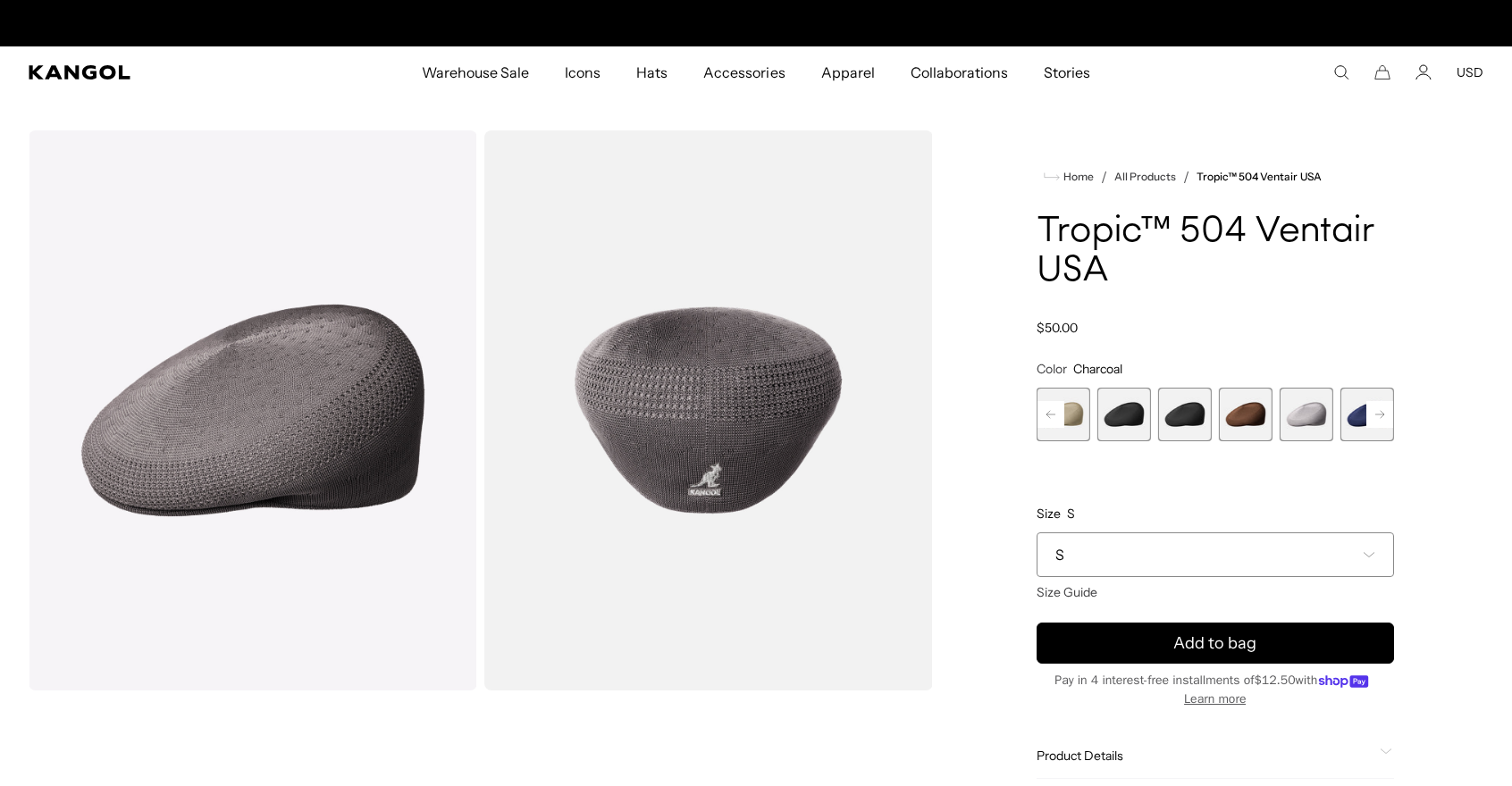 scroll, scrollTop: 0, scrollLeft: 368, axis: horizontal 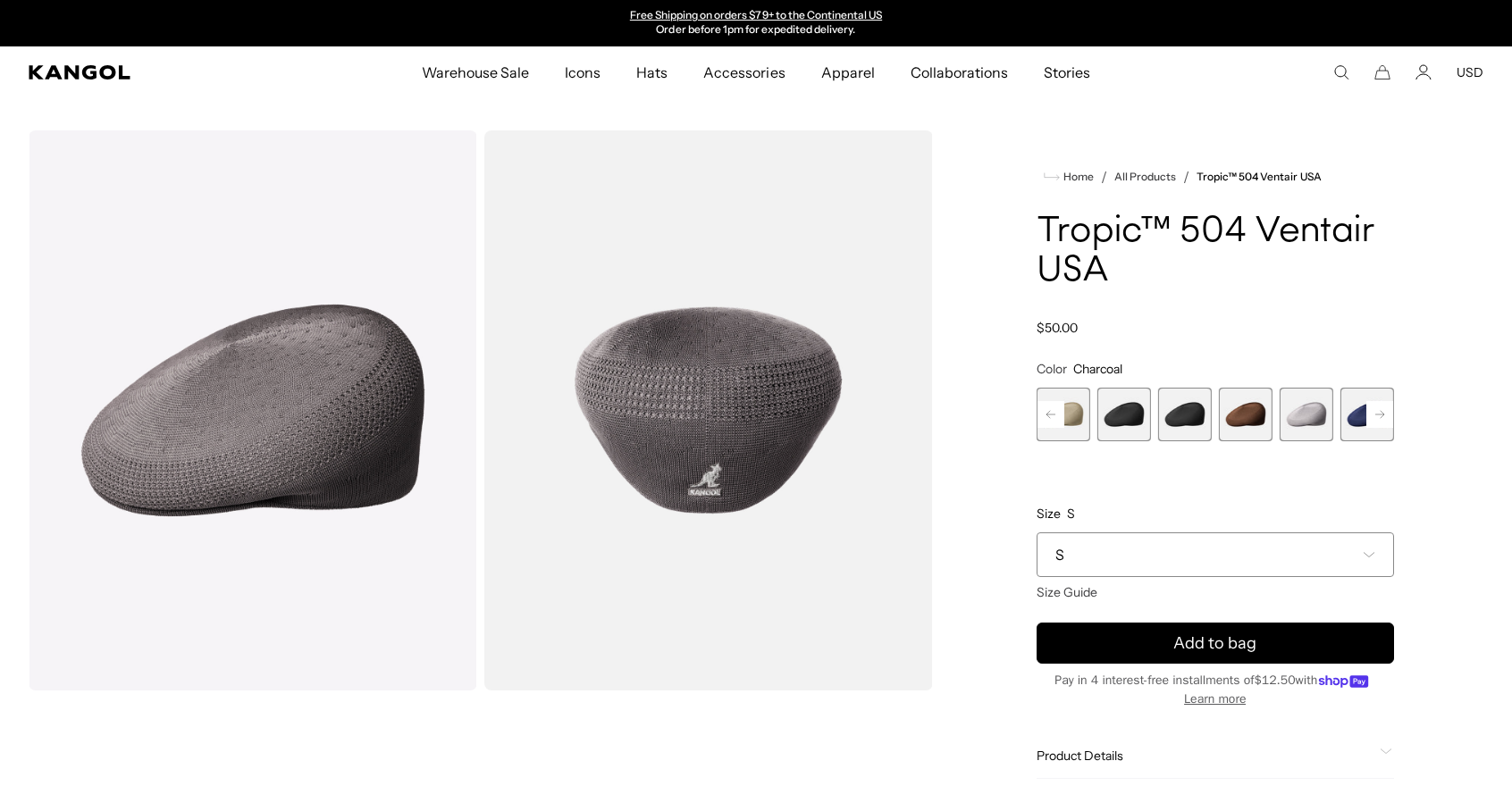 click at bounding box center [1306, 414] 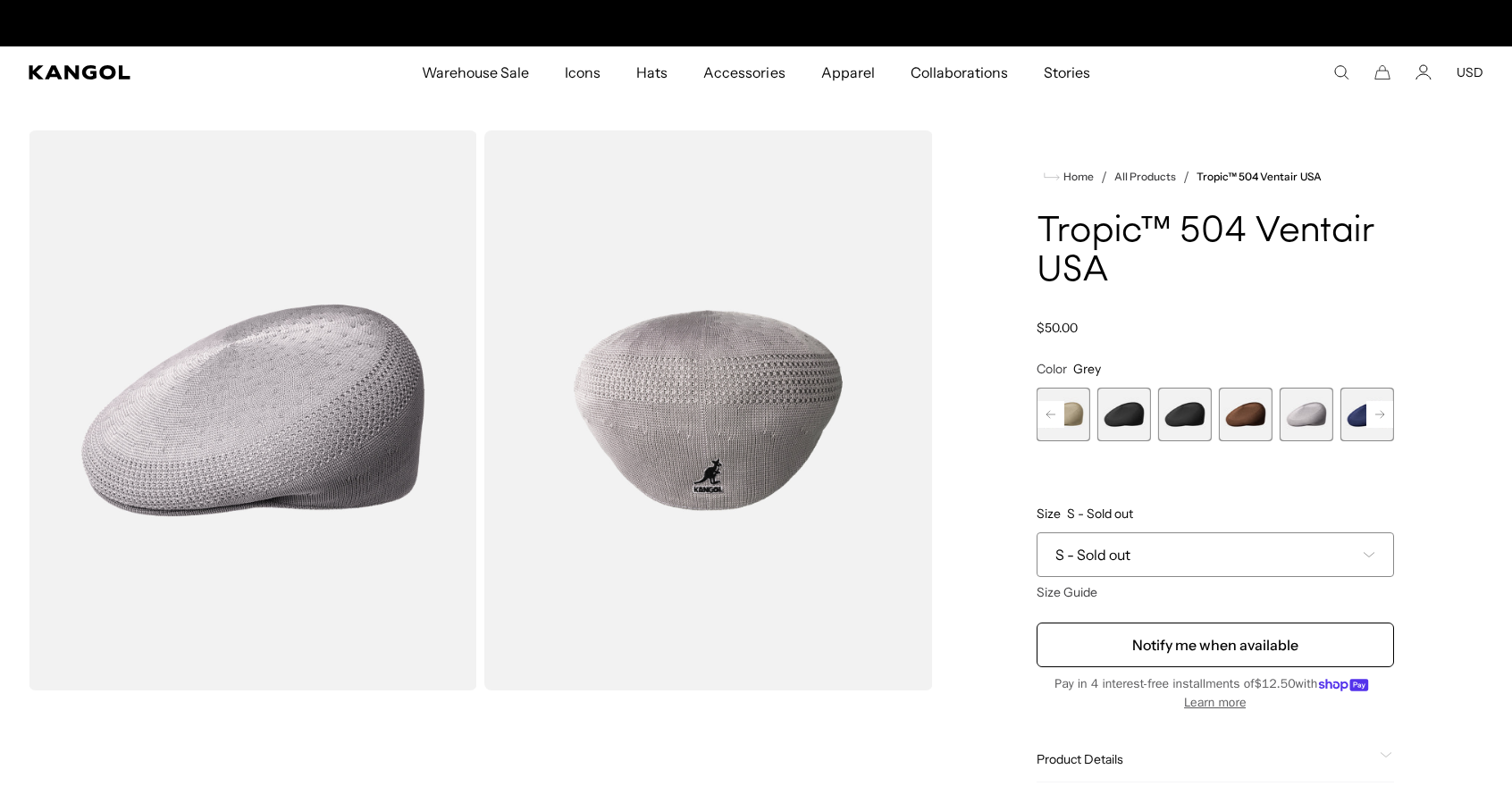 scroll, scrollTop: 0, scrollLeft: 0, axis: both 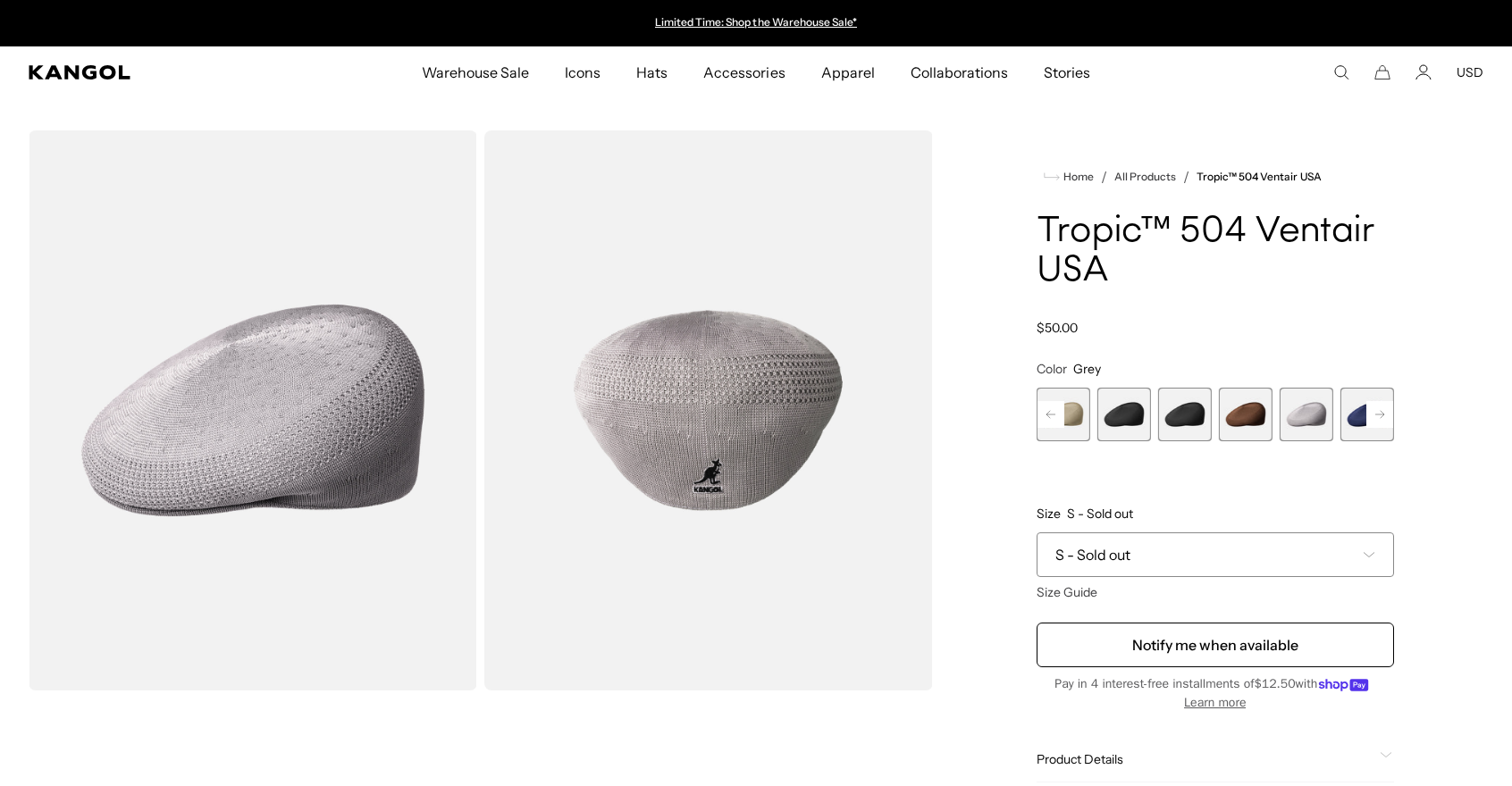 click at bounding box center (1380, 414) 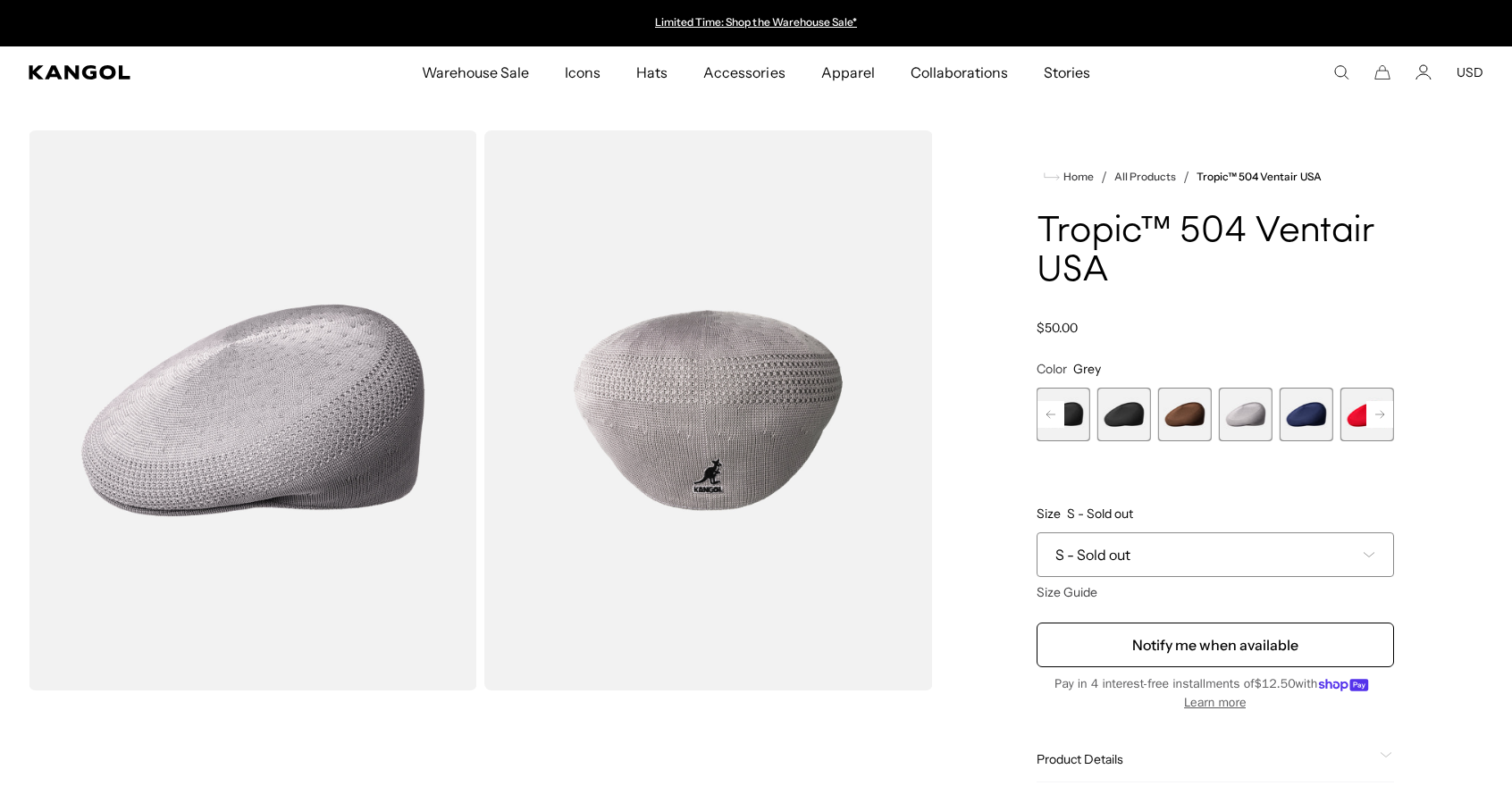 click at bounding box center [1380, 414] 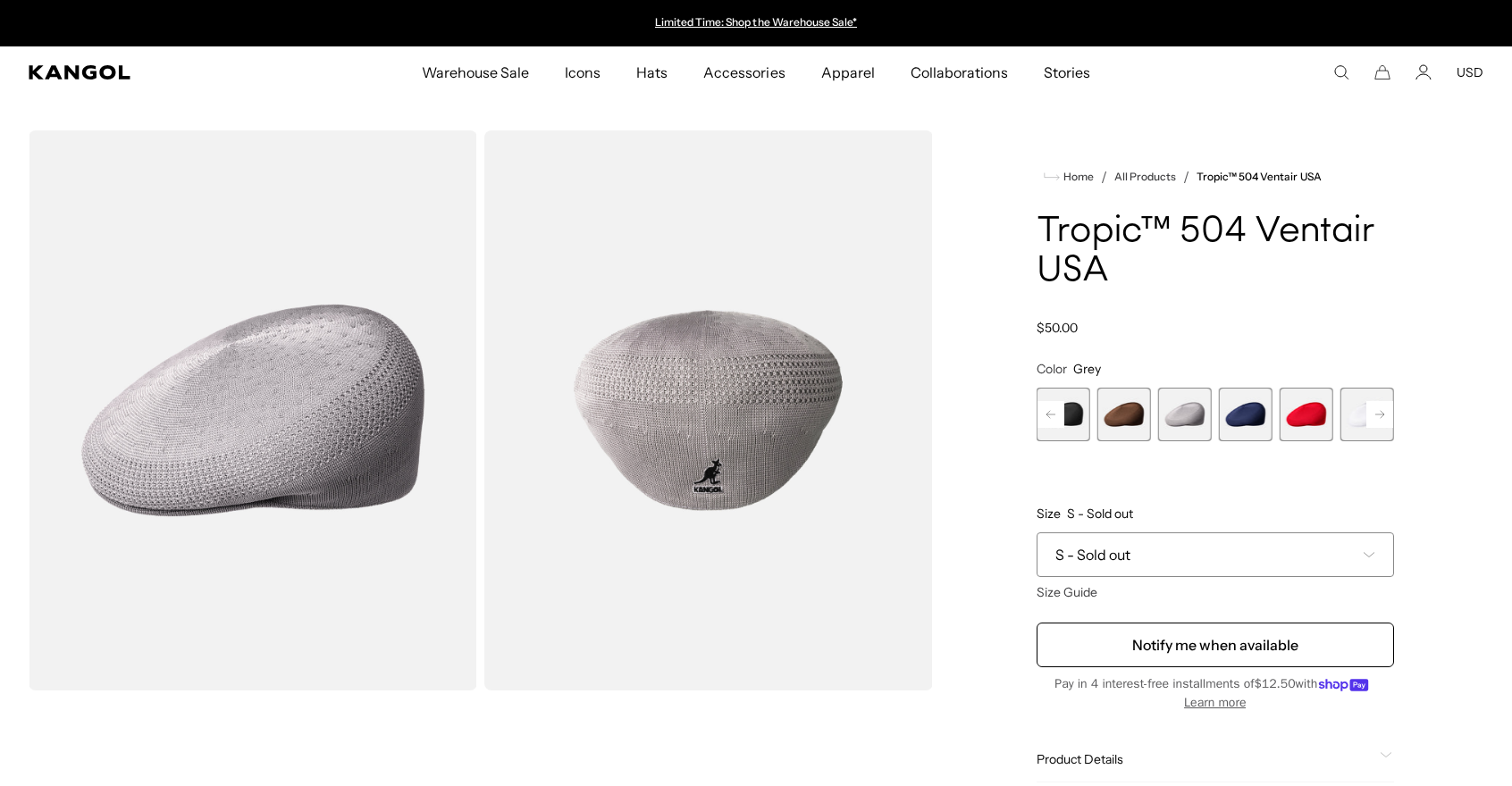 click at bounding box center (1380, 414) 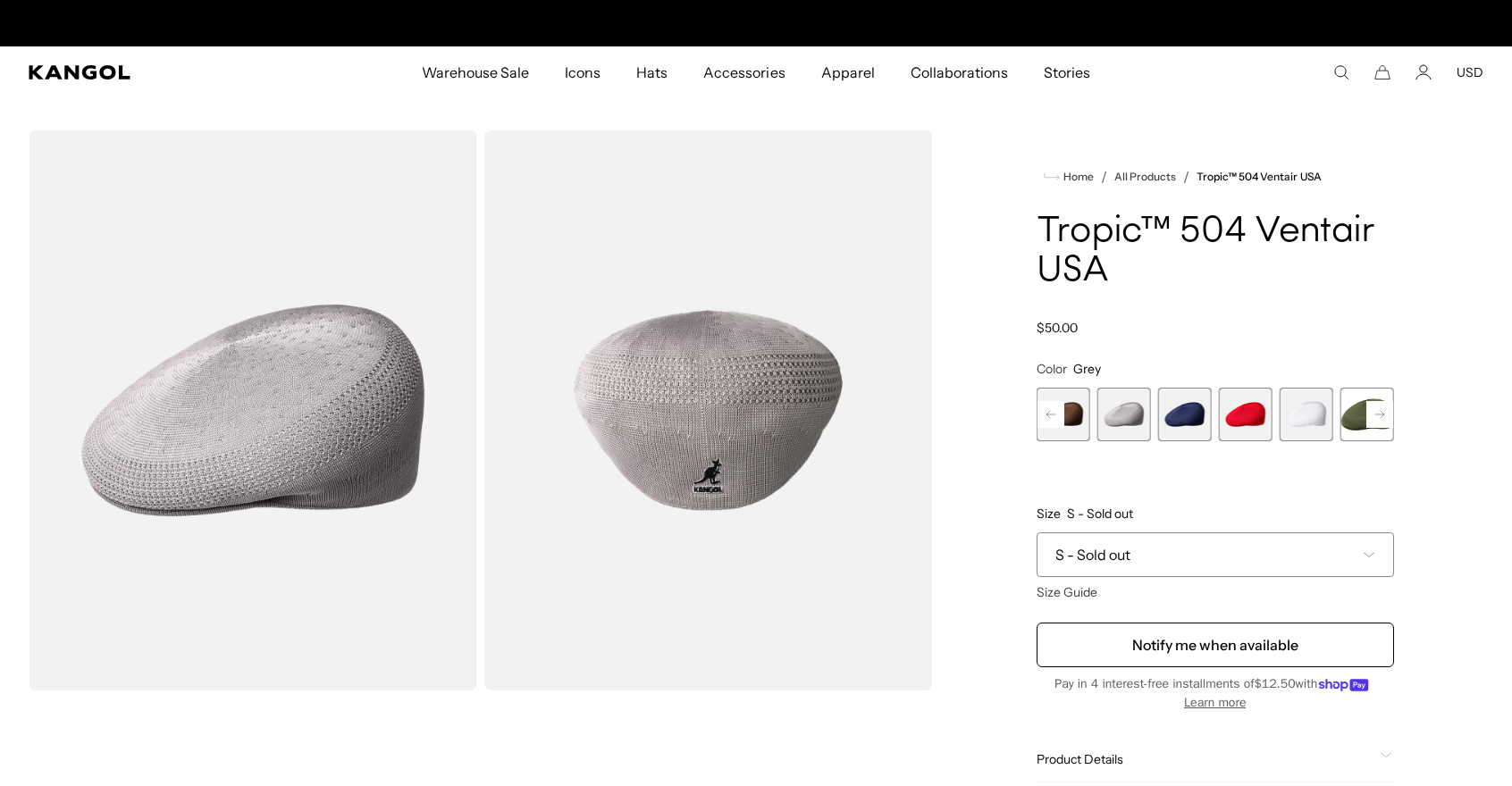 scroll, scrollTop: 0, scrollLeft: 368, axis: horizontal 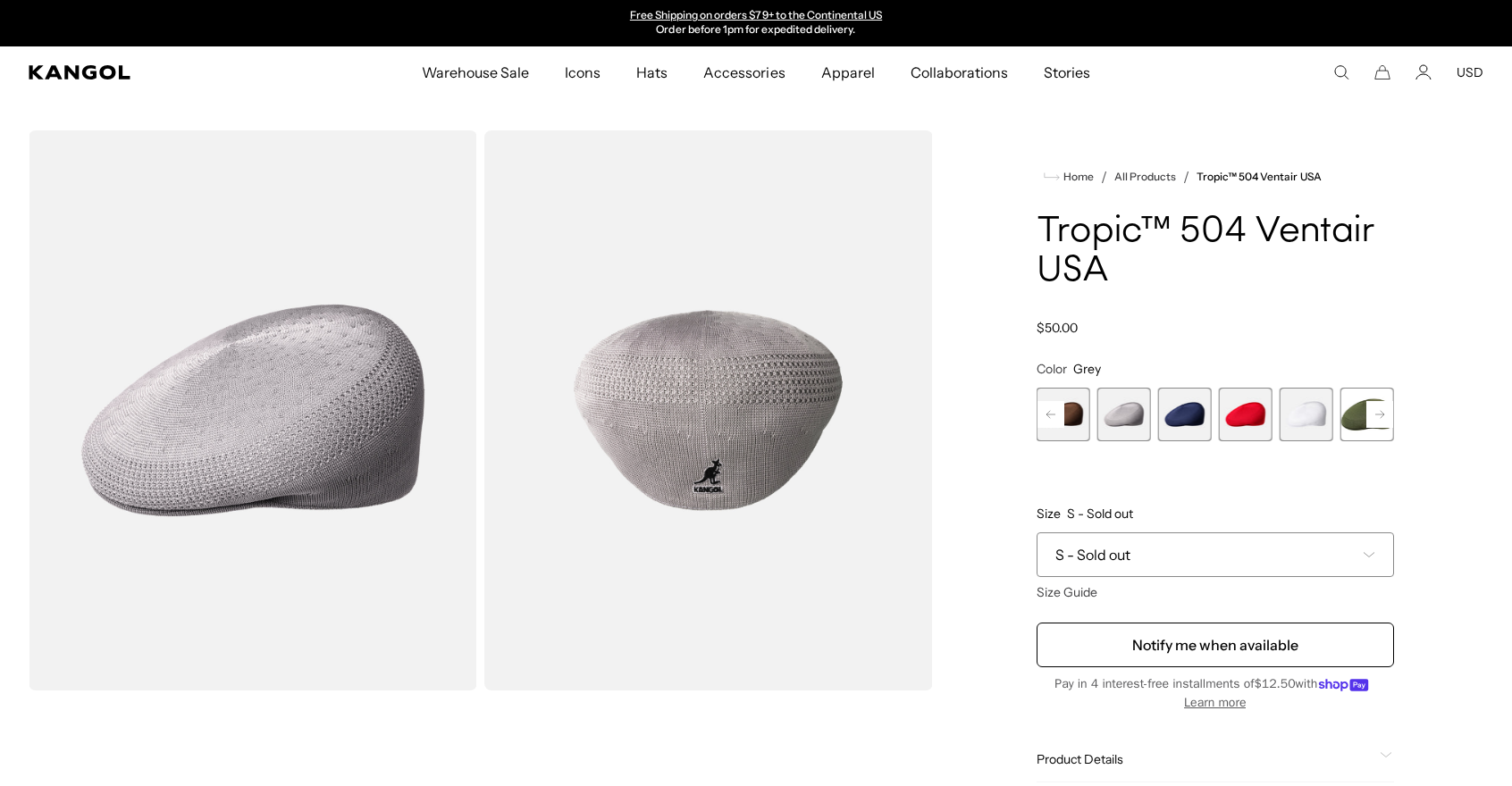 click at bounding box center [1306, 414] 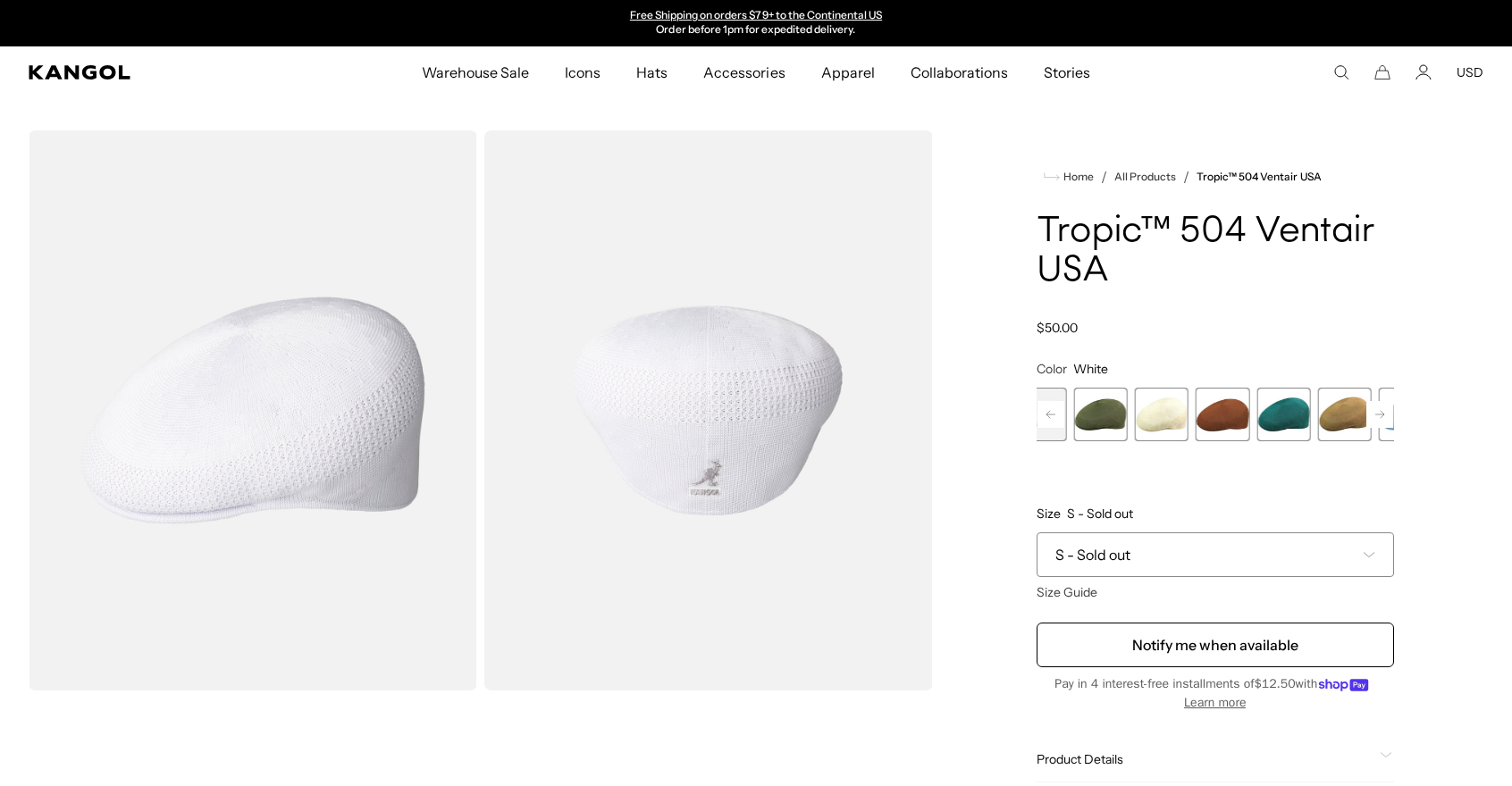 drag, startPoint x: 1317, startPoint y: 413, endPoint x: 668, endPoint y: 656, distance: 693.0007 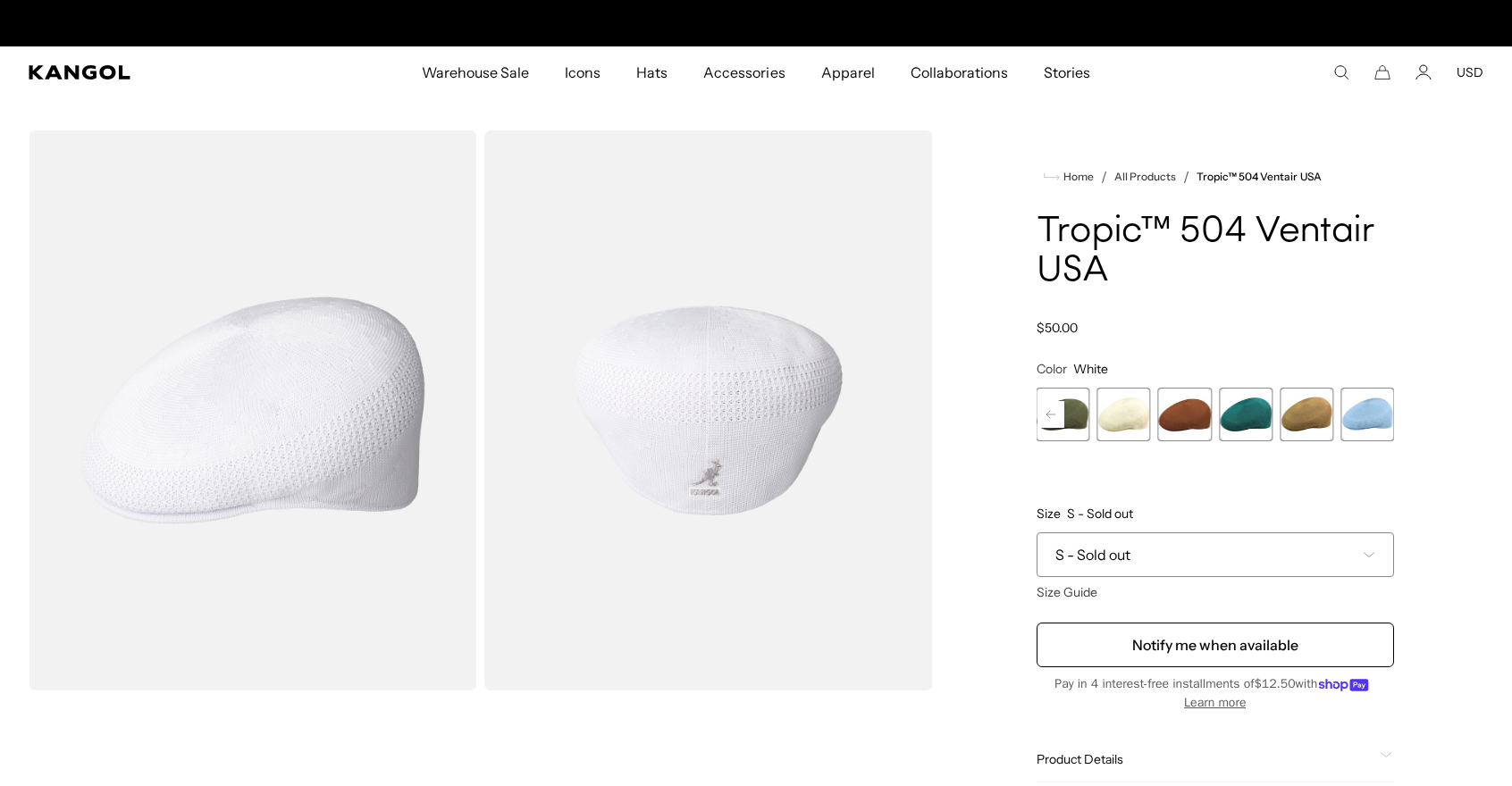 scroll, scrollTop: 0, scrollLeft: 0, axis: both 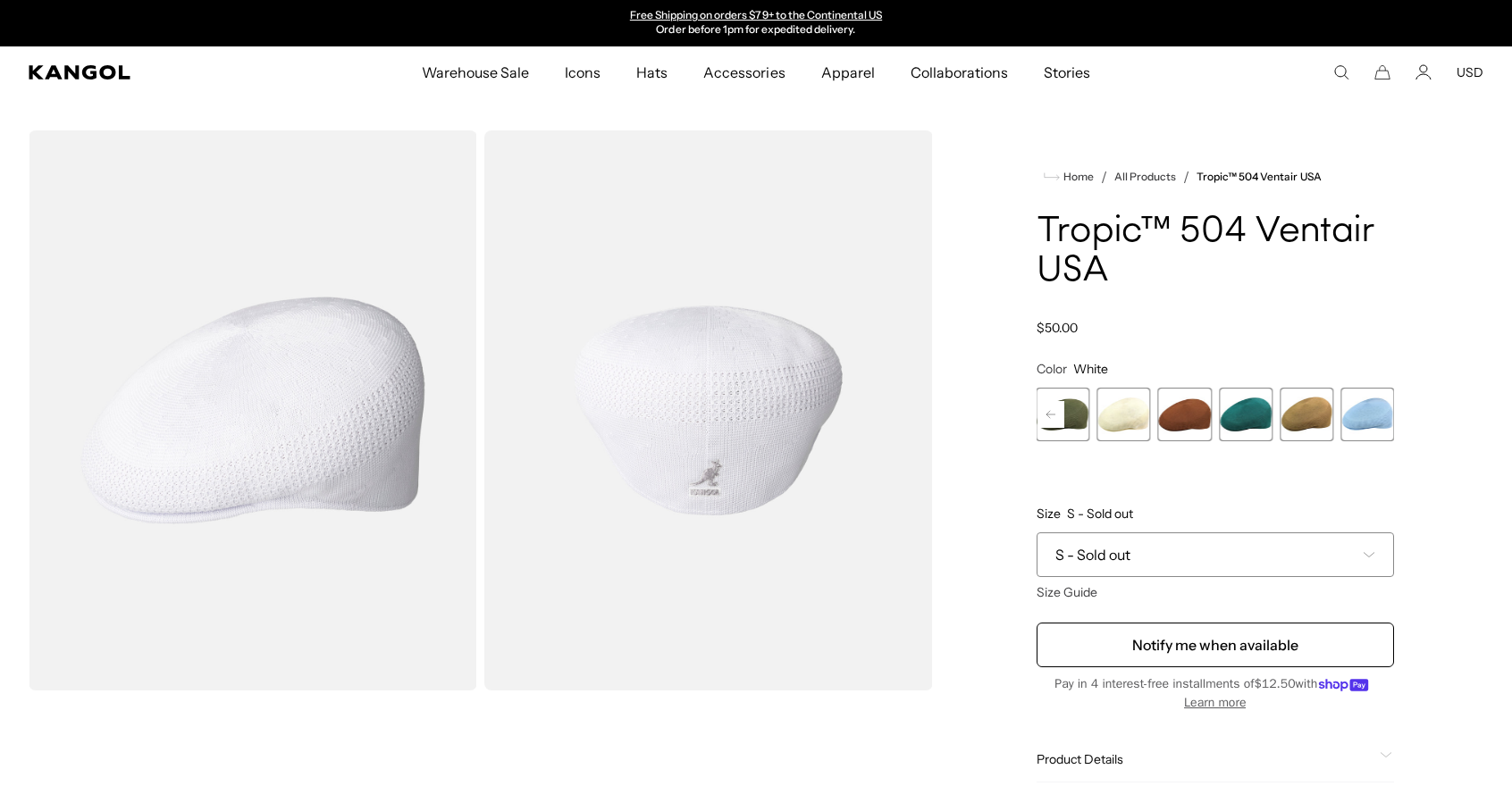 click on "S - Sold out" at bounding box center [1215, 555] 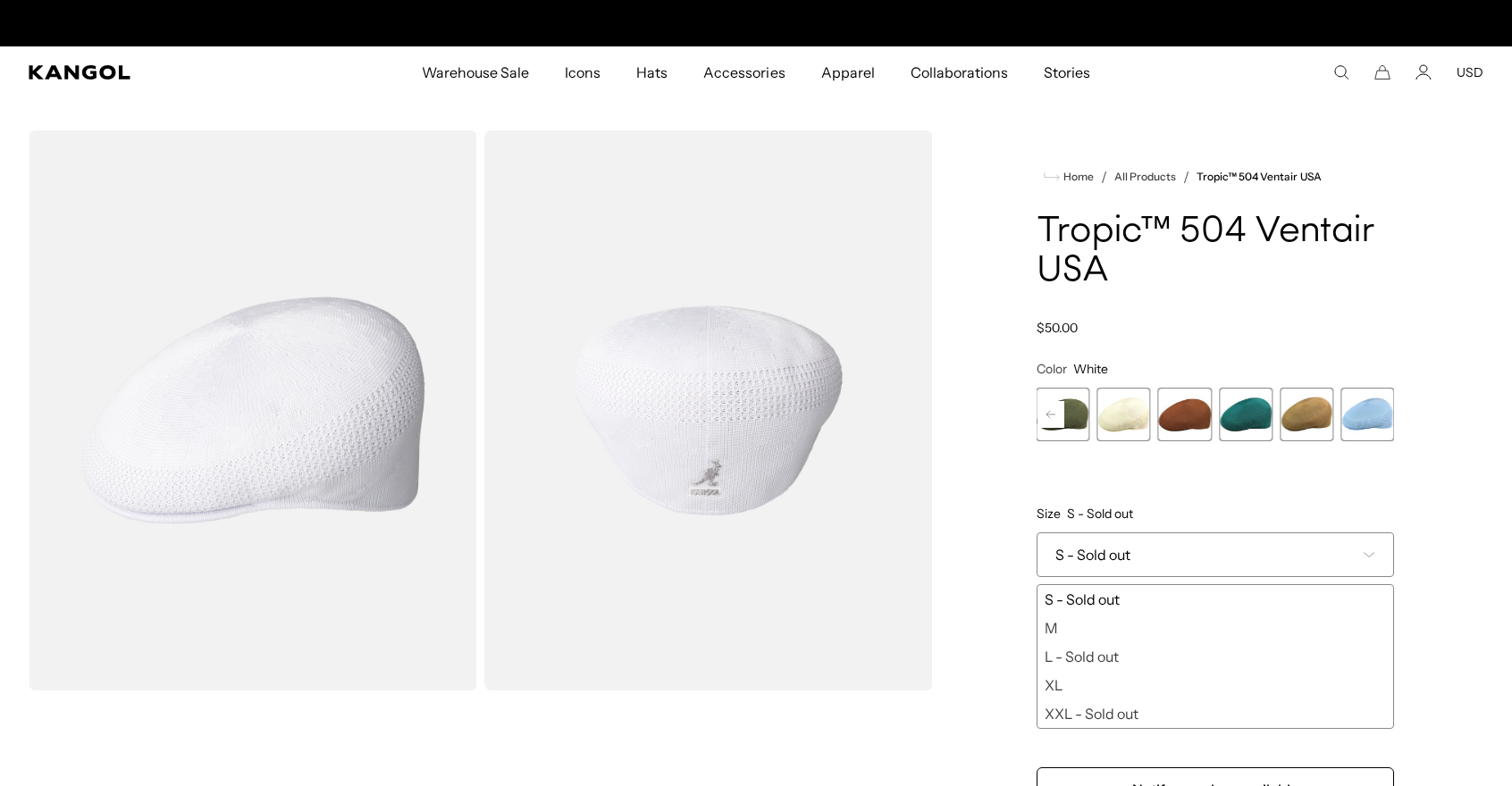 scroll, scrollTop: 0, scrollLeft: 368, axis: horizontal 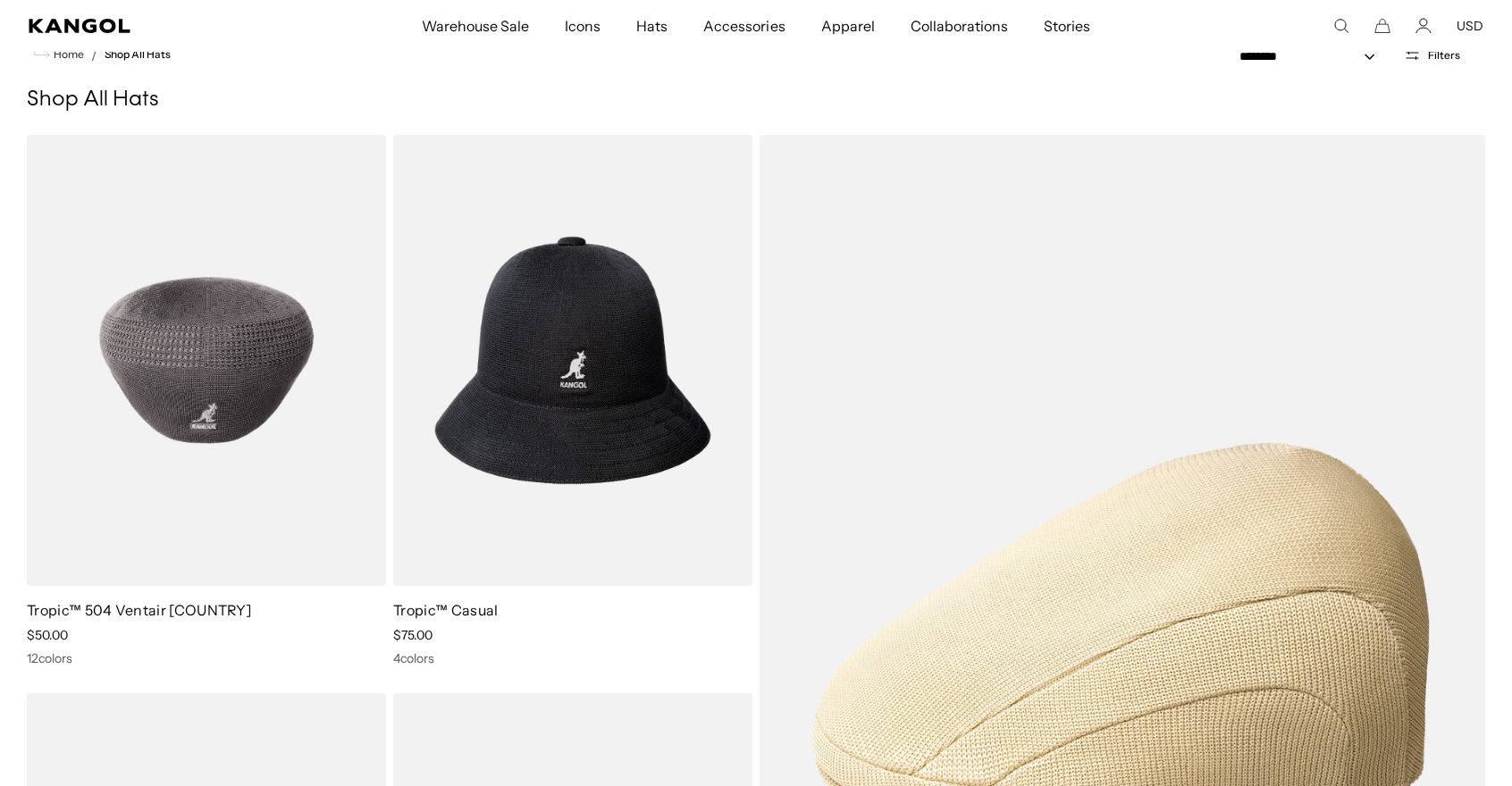 click at bounding box center [206, 360] 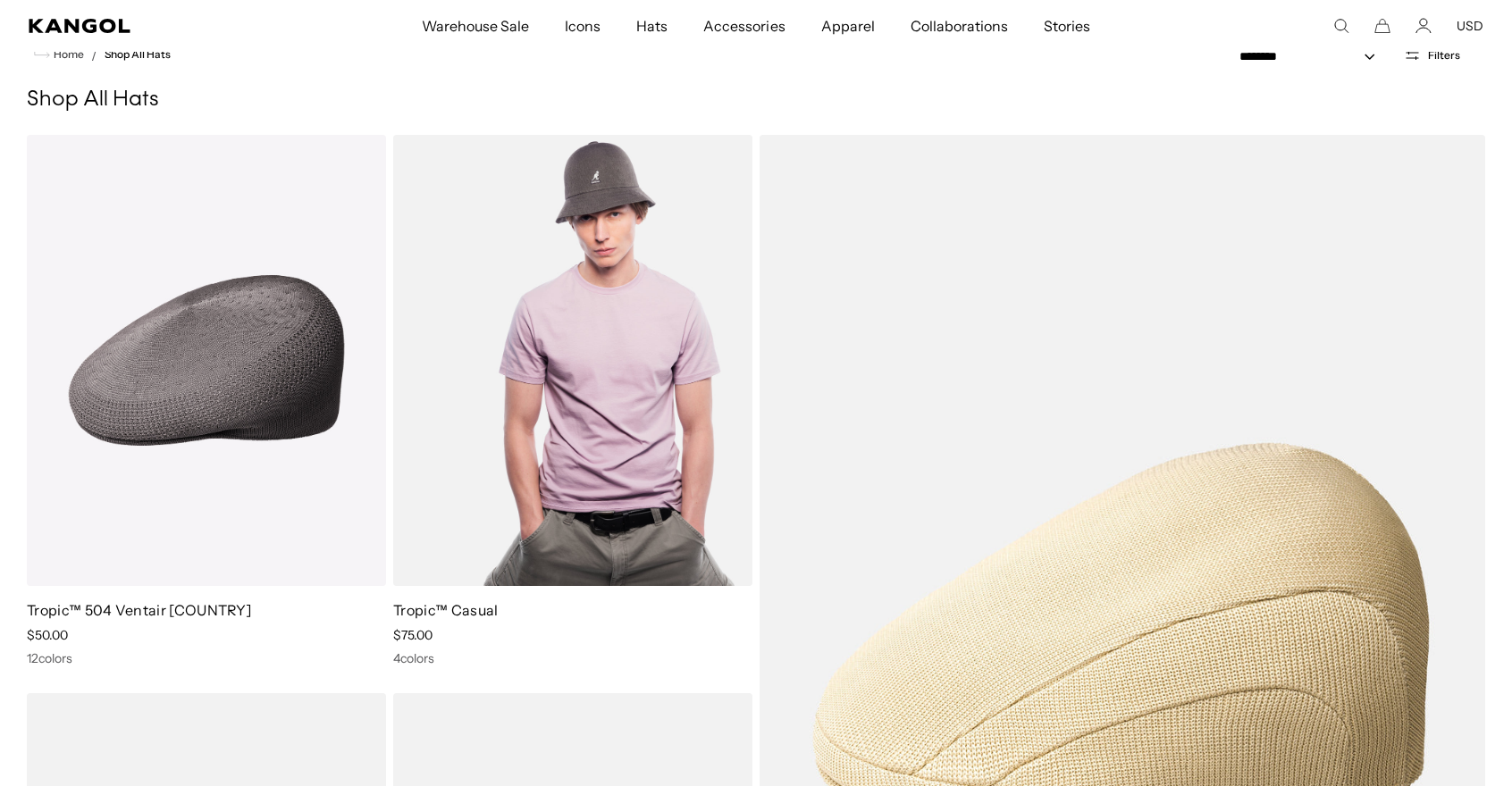 scroll, scrollTop: 0, scrollLeft: 368, axis: horizontal 